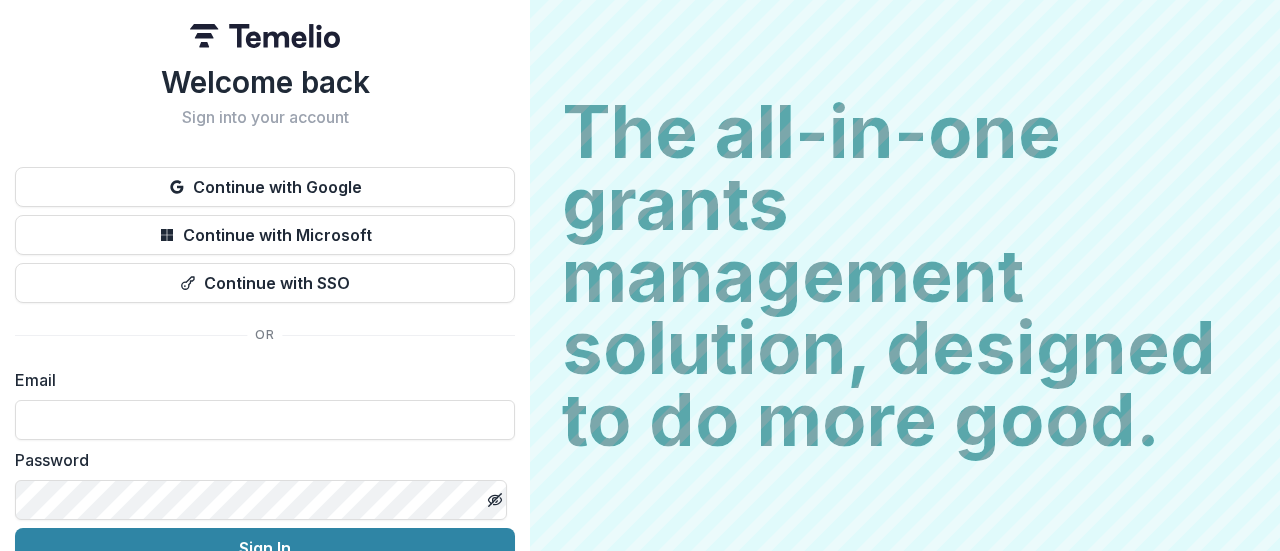 scroll, scrollTop: 0, scrollLeft: 0, axis: both 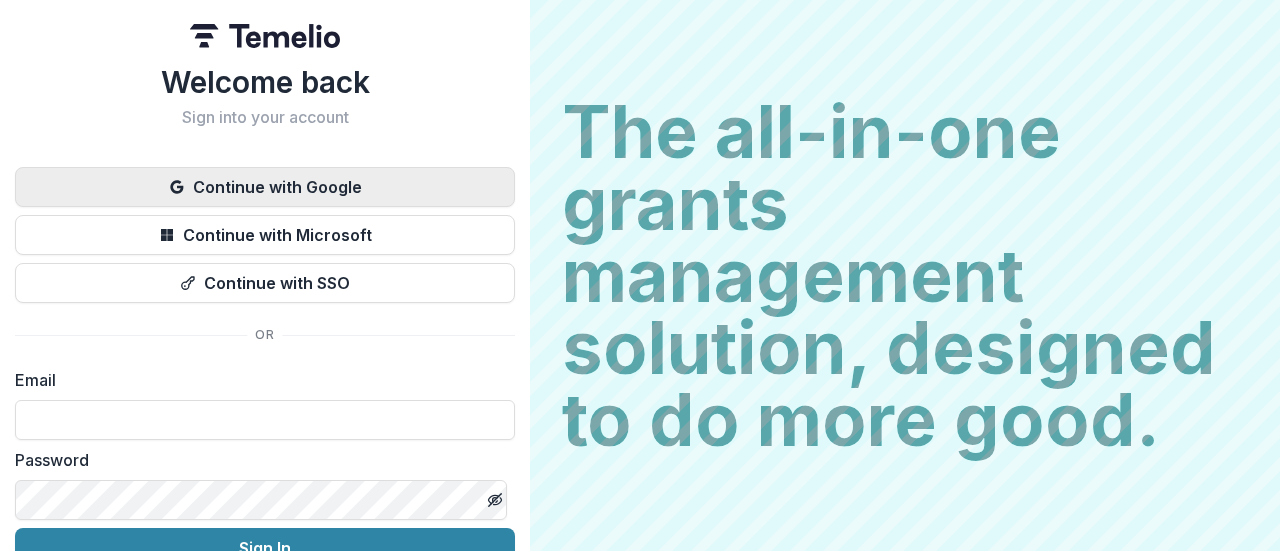 click on "Continue with Google" at bounding box center [265, 187] 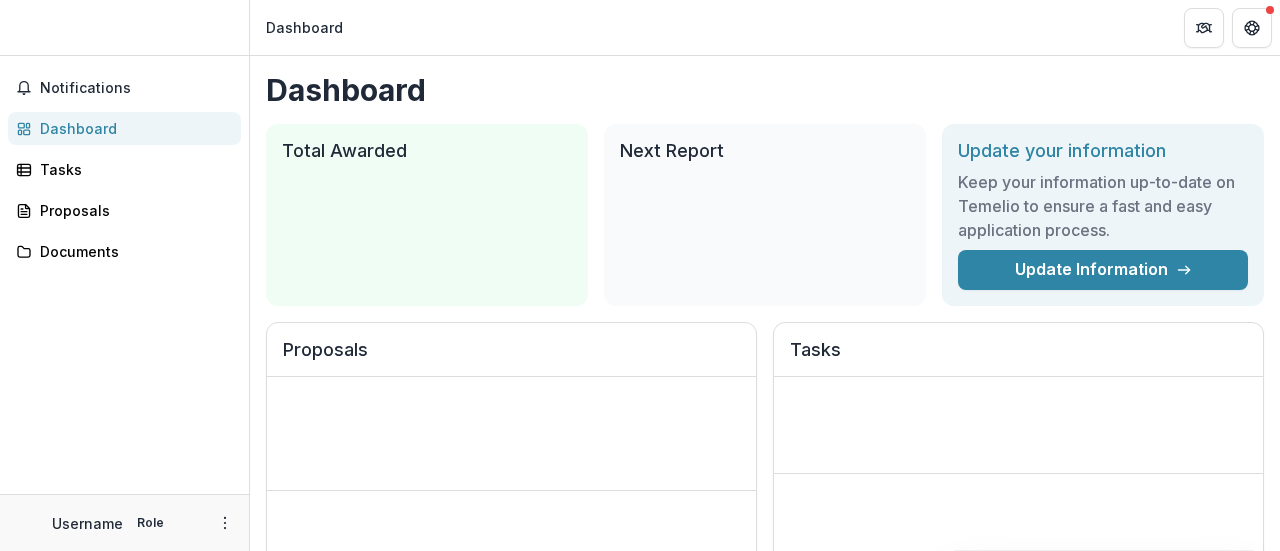scroll, scrollTop: 0, scrollLeft: 0, axis: both 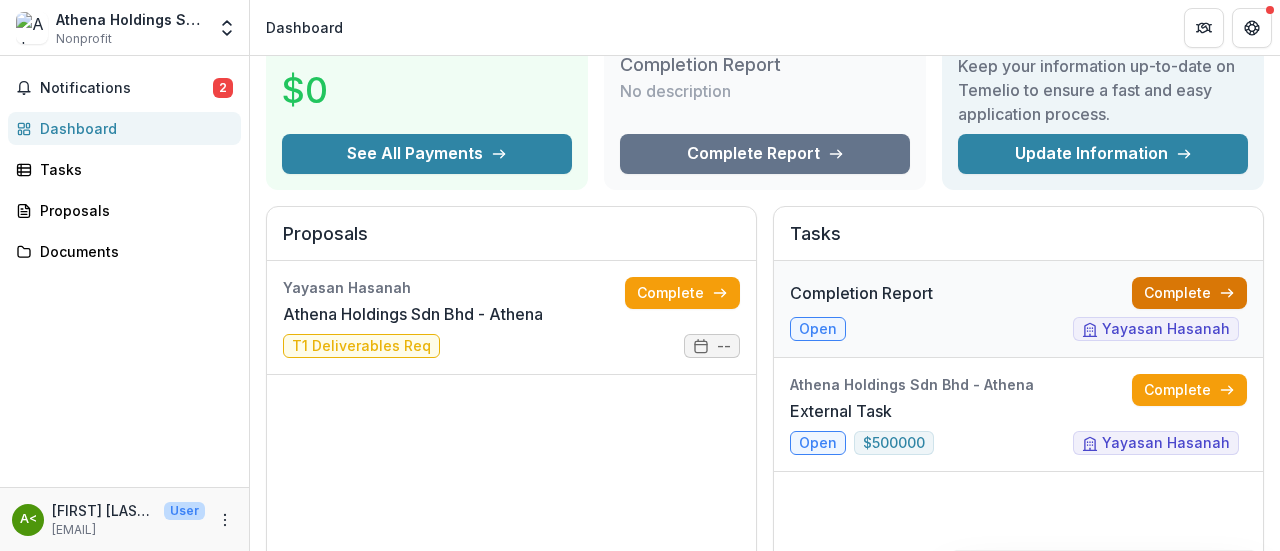 click on "Complete" at bounding box center [1189, 293] 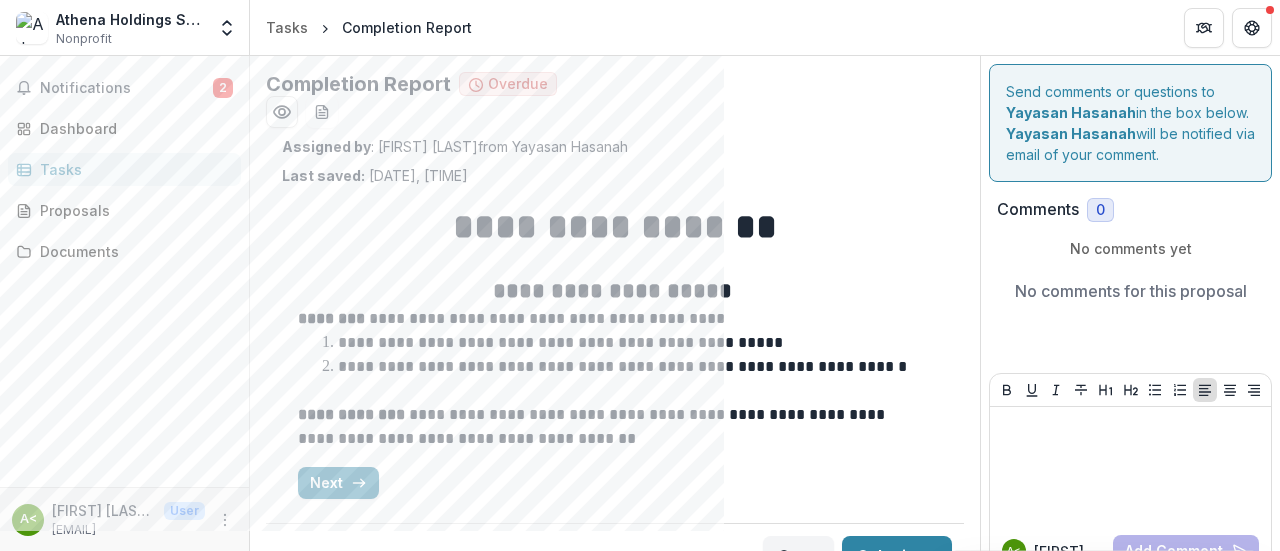 scroll, scrollTop: 36, scrollLeft: 0, axis: vertical 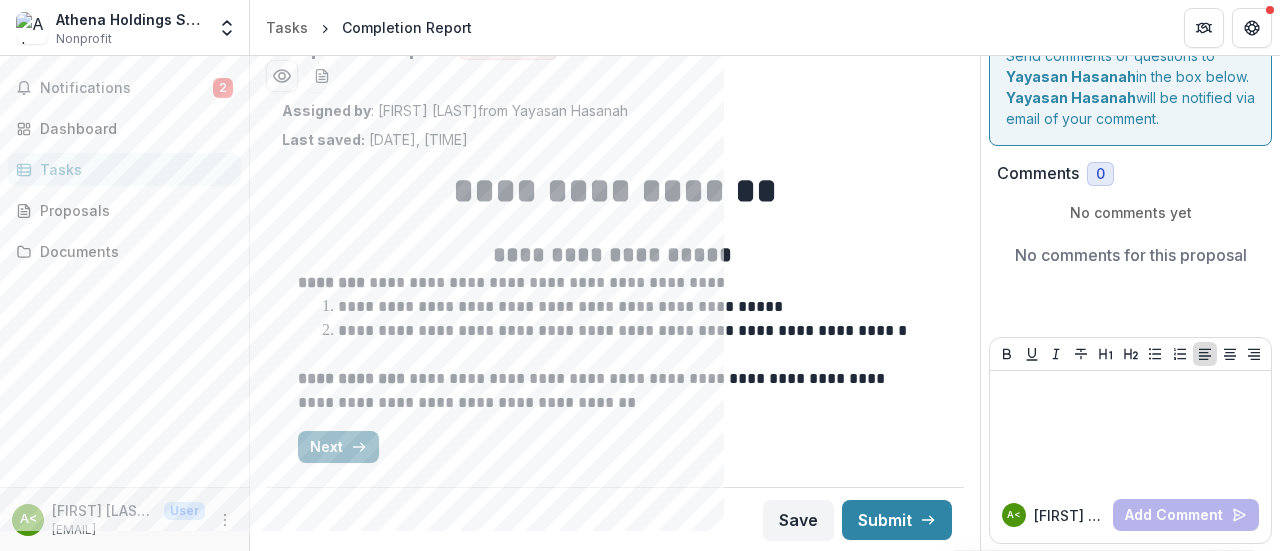 click on "Next" at bounding box center (338, 447) 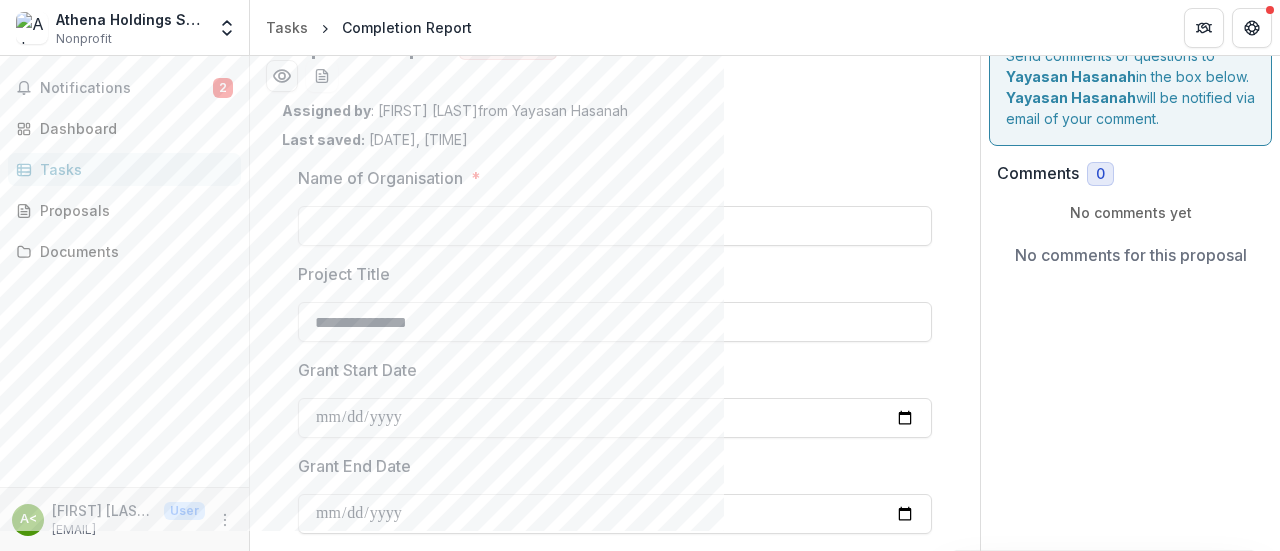 type on "*********" 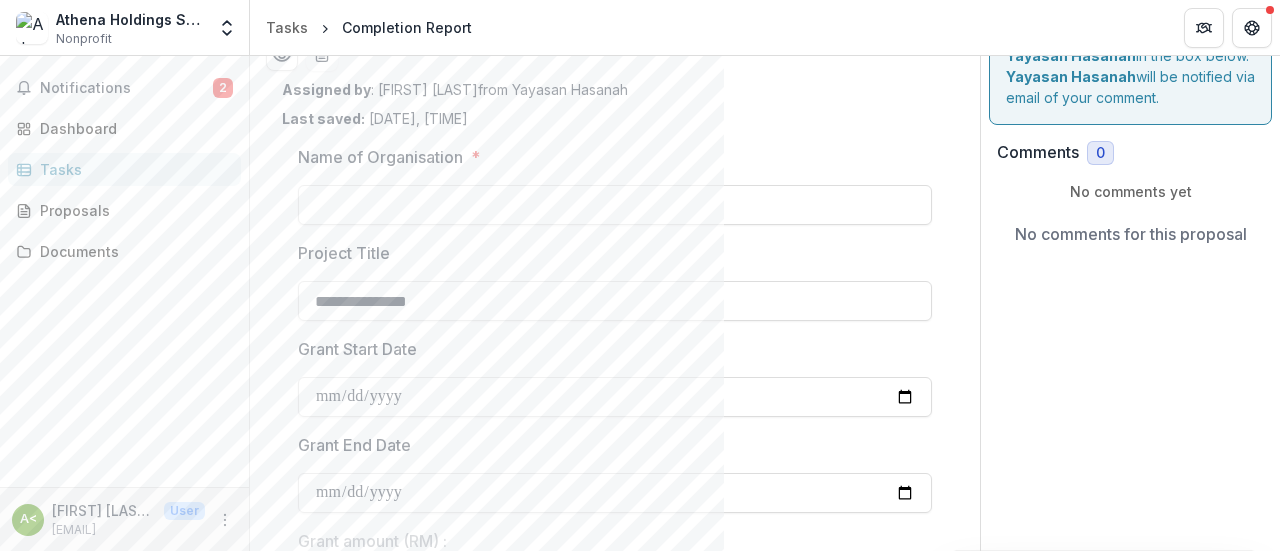 scroll, scrollTop: 36, scrollLeft: 0, axis: vertical 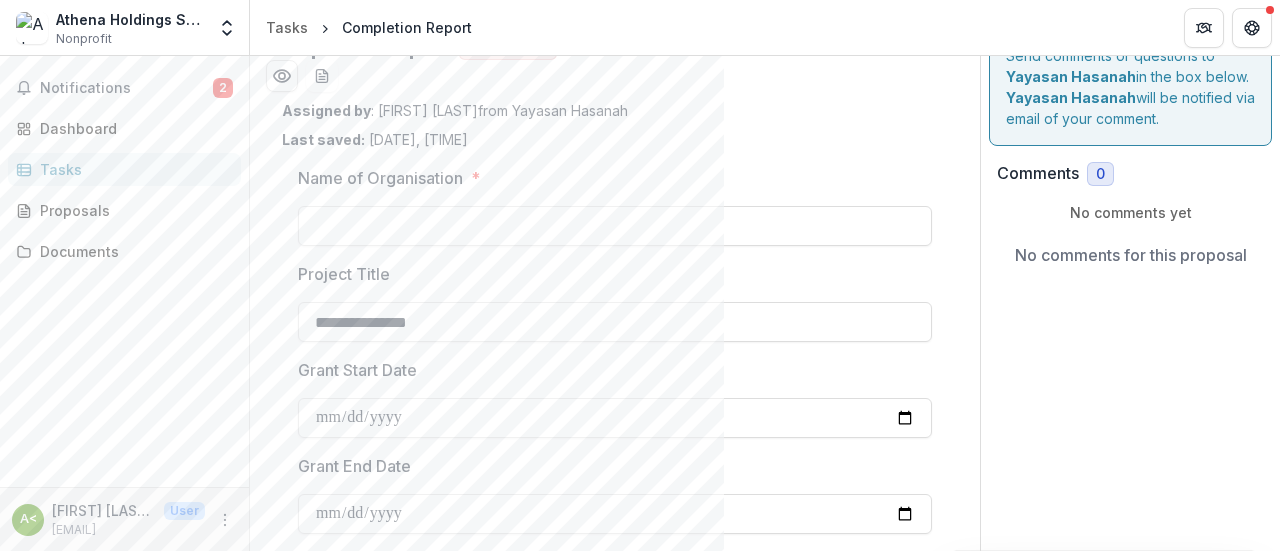 click at bounding box center [615, 202] 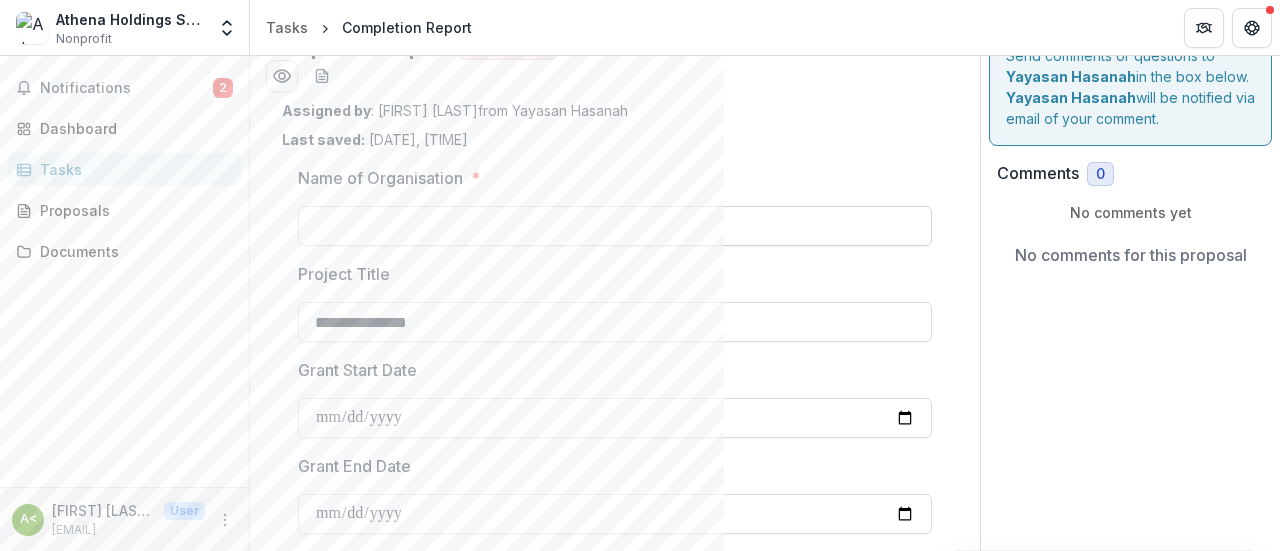 click on "Name of Organisation *" at bounding box center (615, 226) 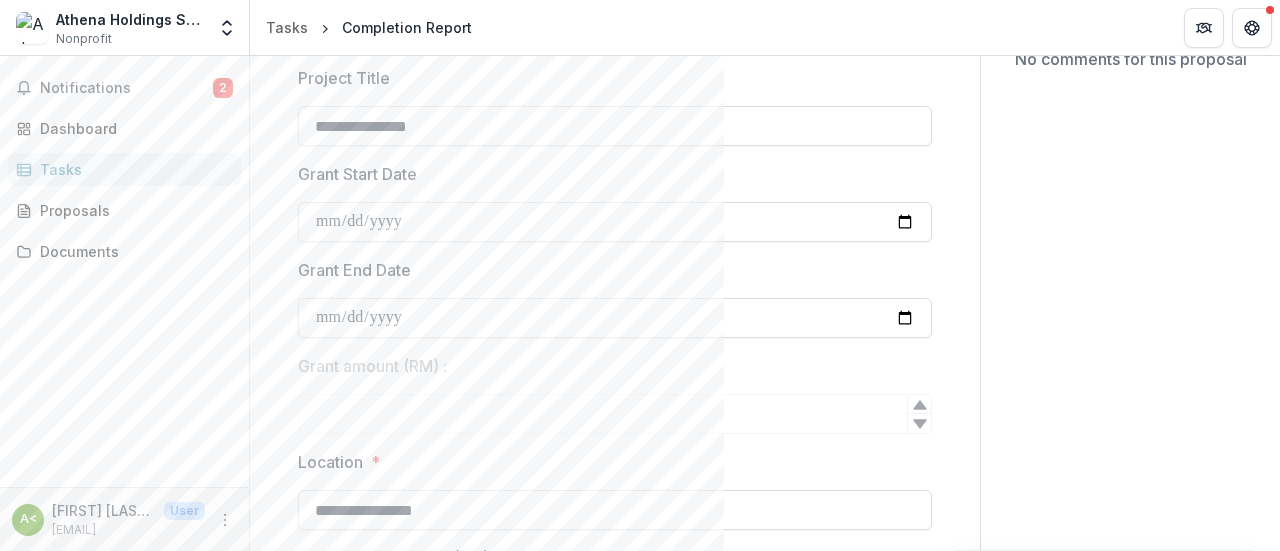 scroll, scrollTop: 250, scrollLeft: 0, axis: vertical 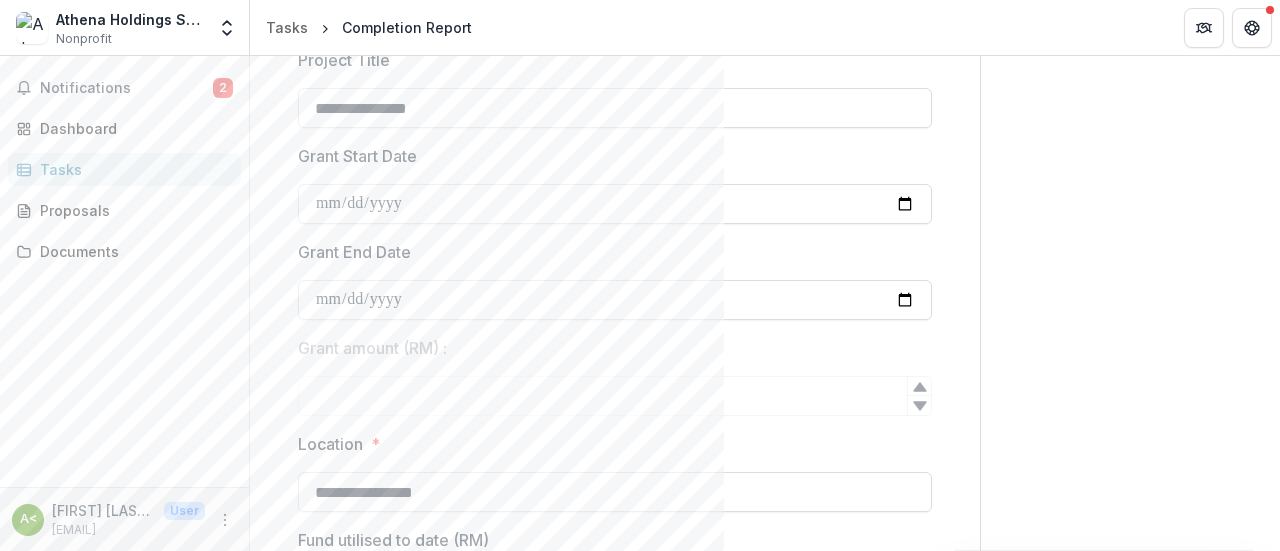 type on "**********" 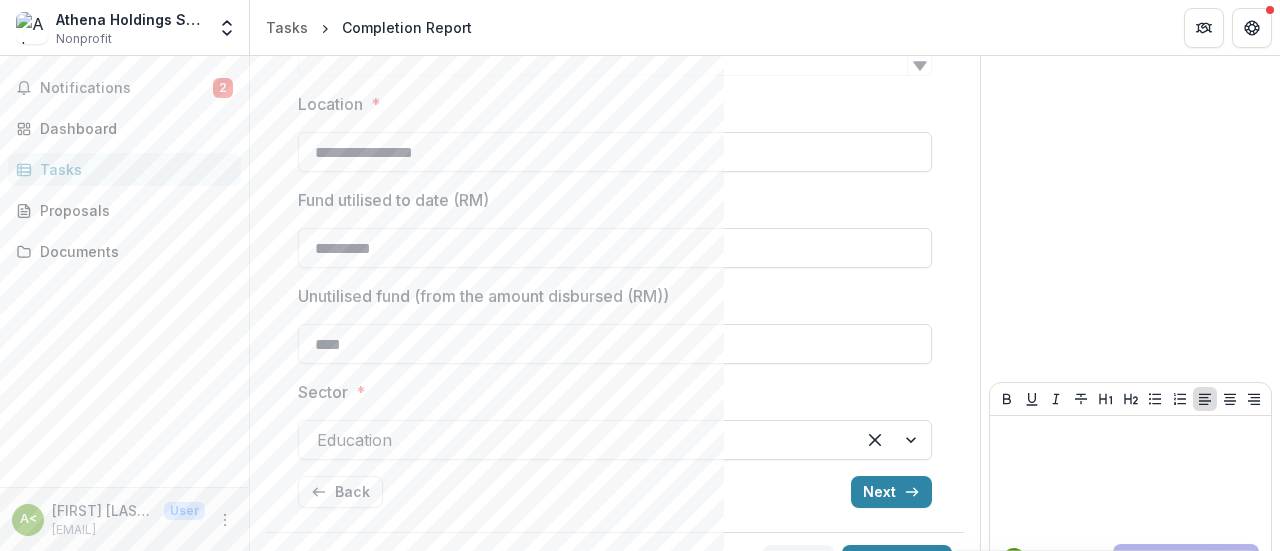 scroll, scrollTop: 634, scrollLeft: 0, axis: vertical 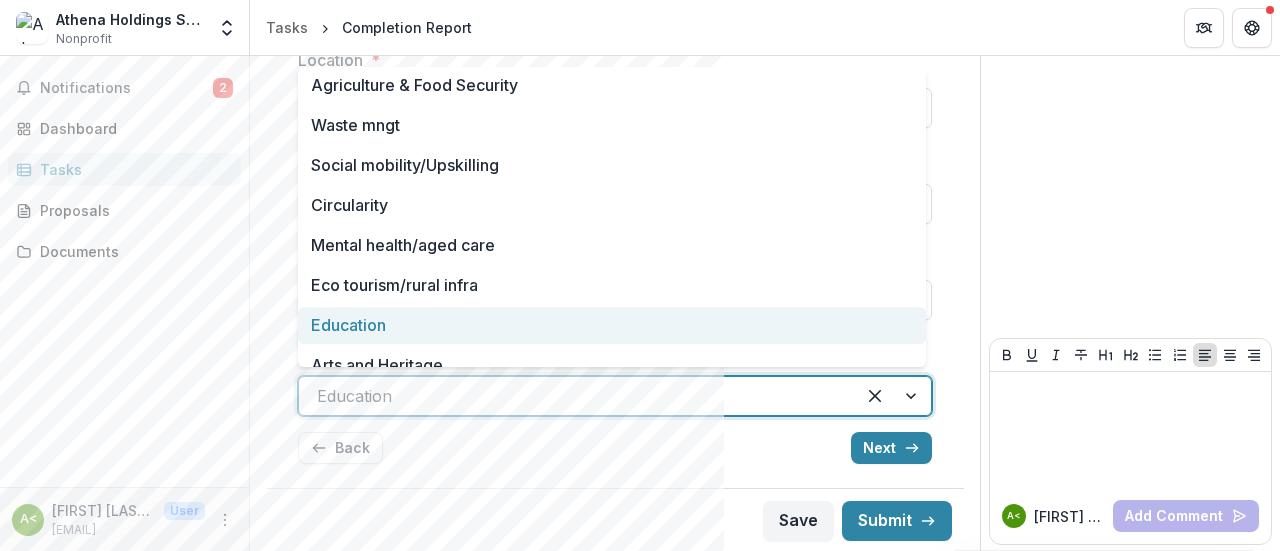 click at bounding box center (577, 396) 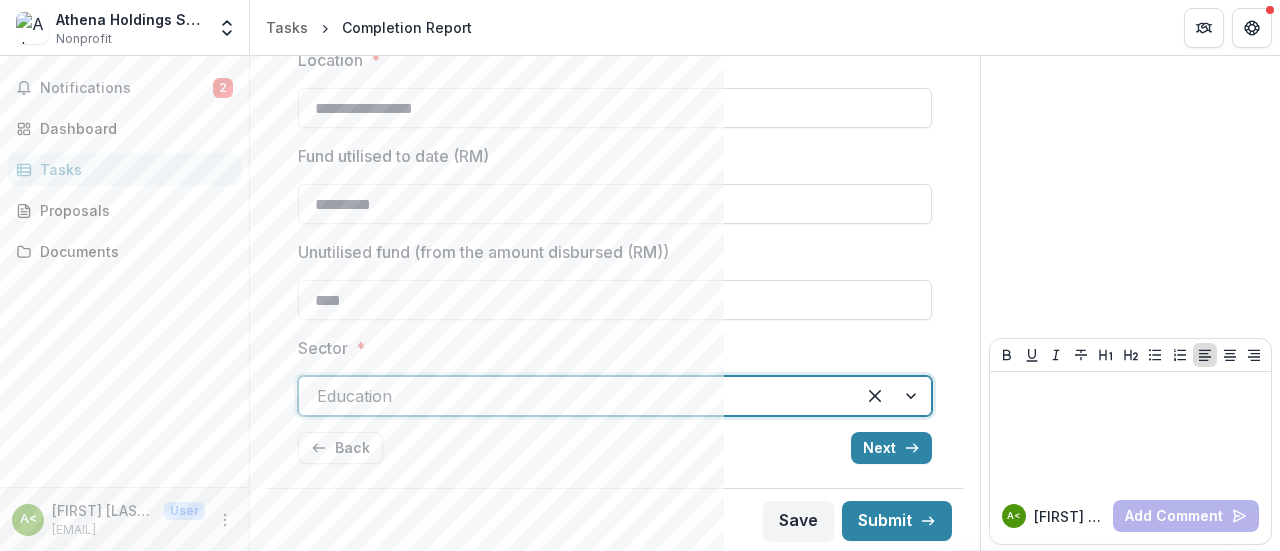 click at bounding box center (577, 396) 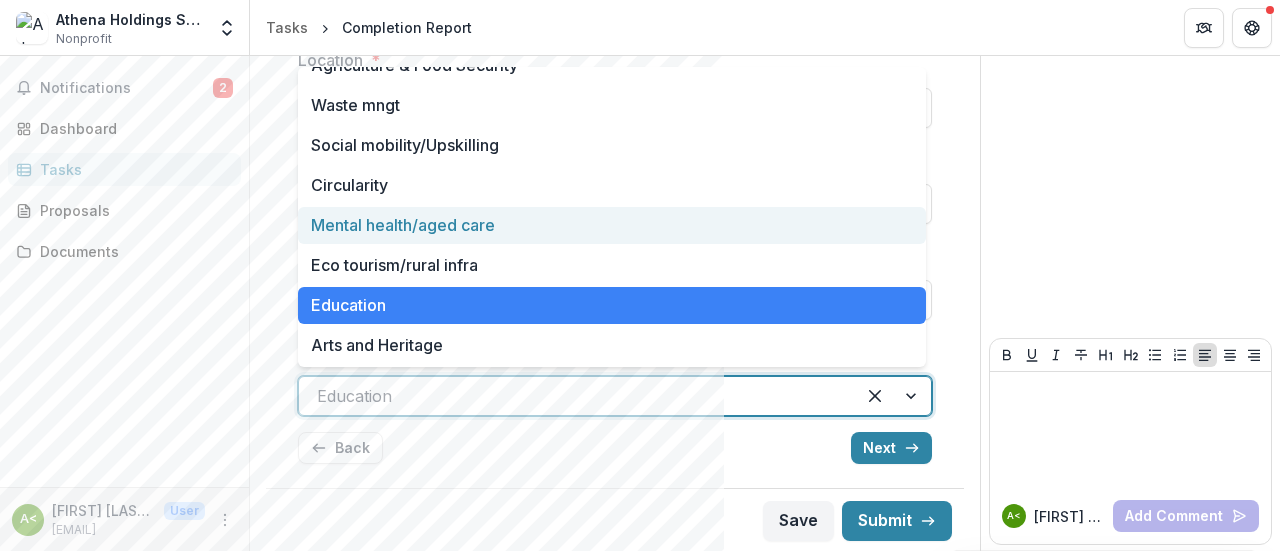 scroll, scrollTop: 0, scrollLeft: 0, axis: both 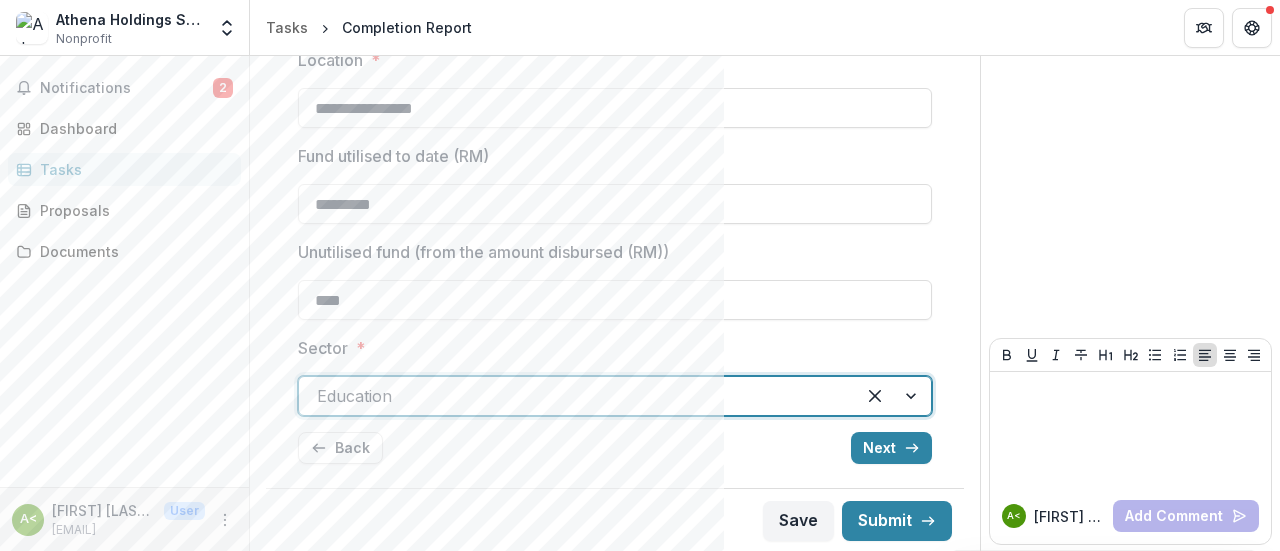 click at bounding box center [577, 396] 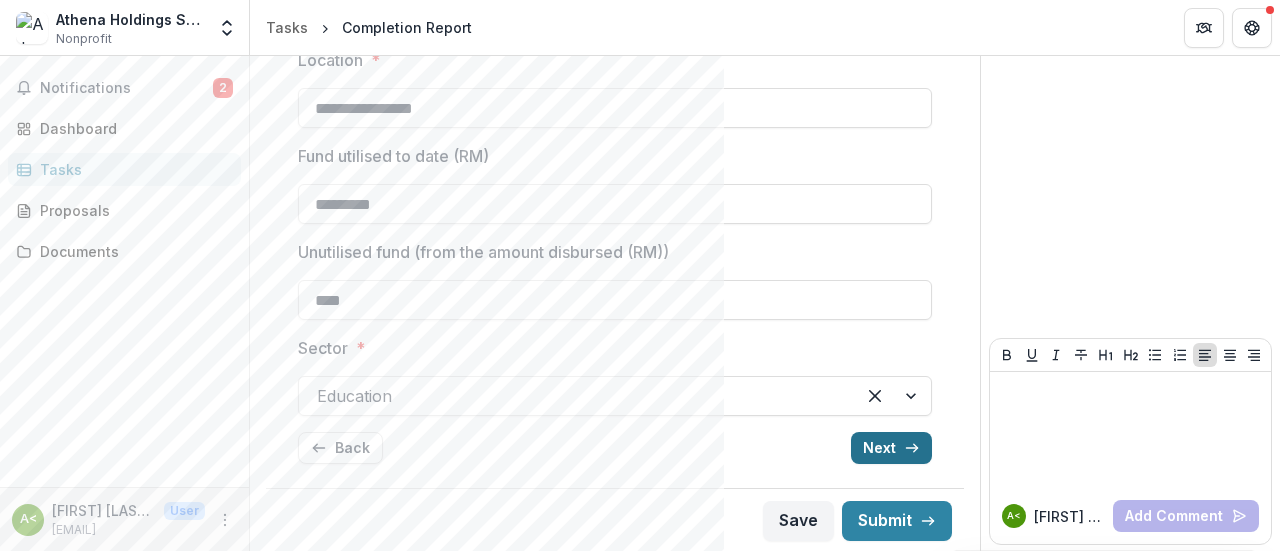 click on "Next" at bounding box center [891, 448] 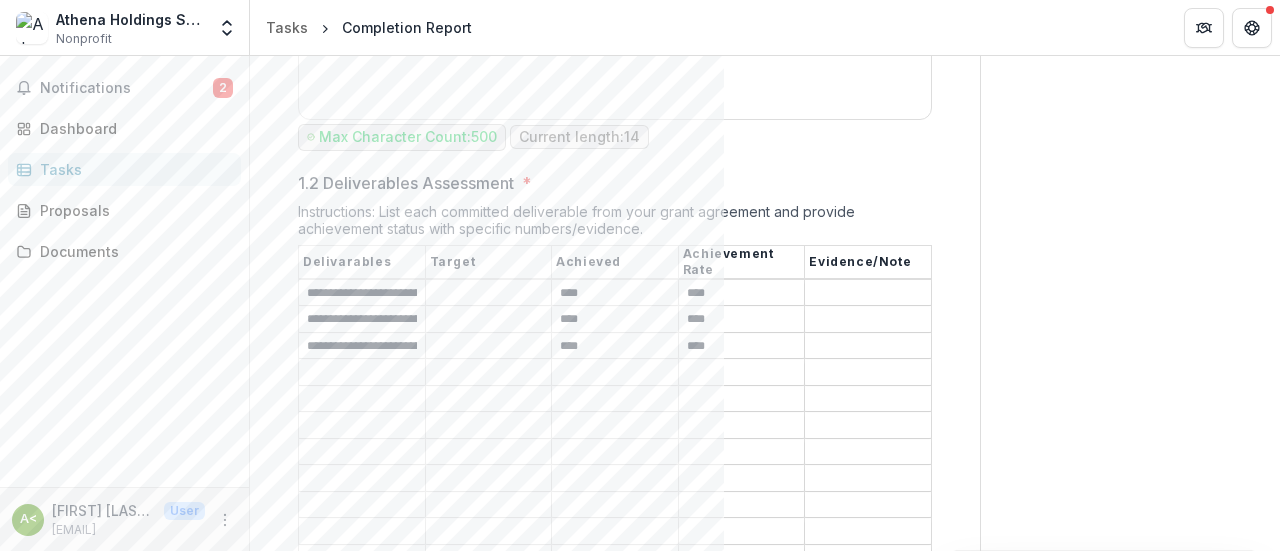 scroll, scrollTop: 690, scrollLeft: 0, axis: vertical 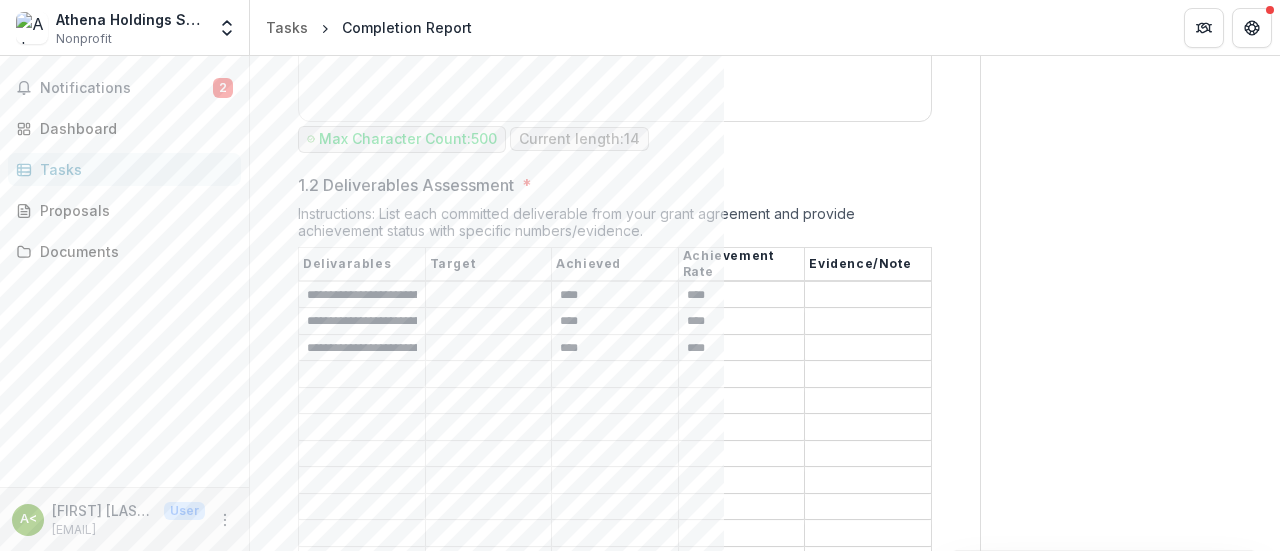 click on "1.2 Deliverables Assessment *" at bounding box center (489, 295) 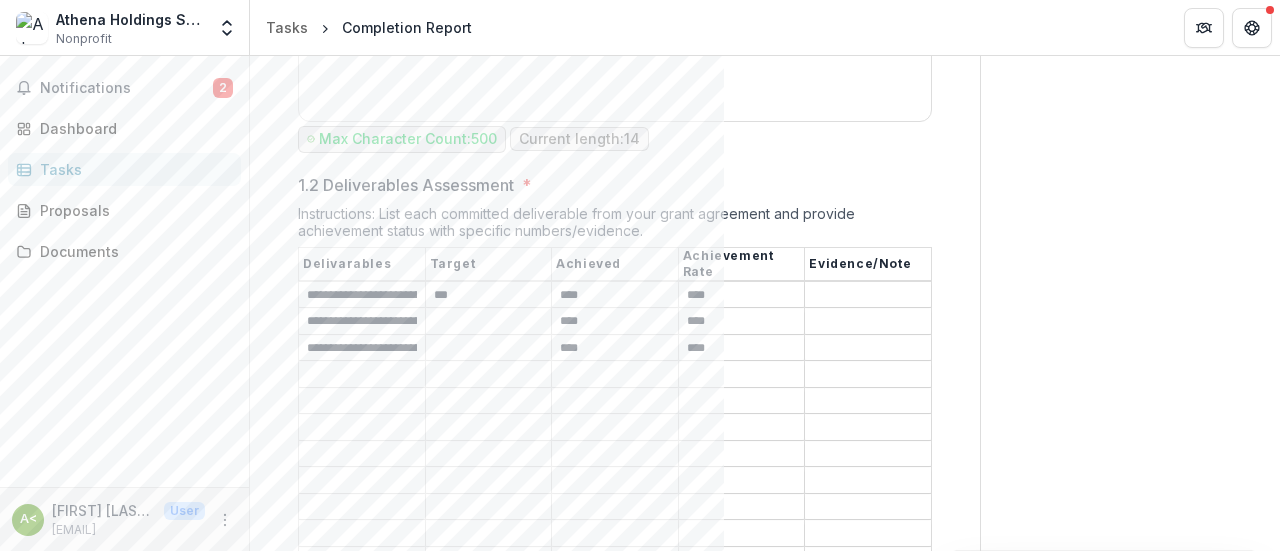 type on "***" 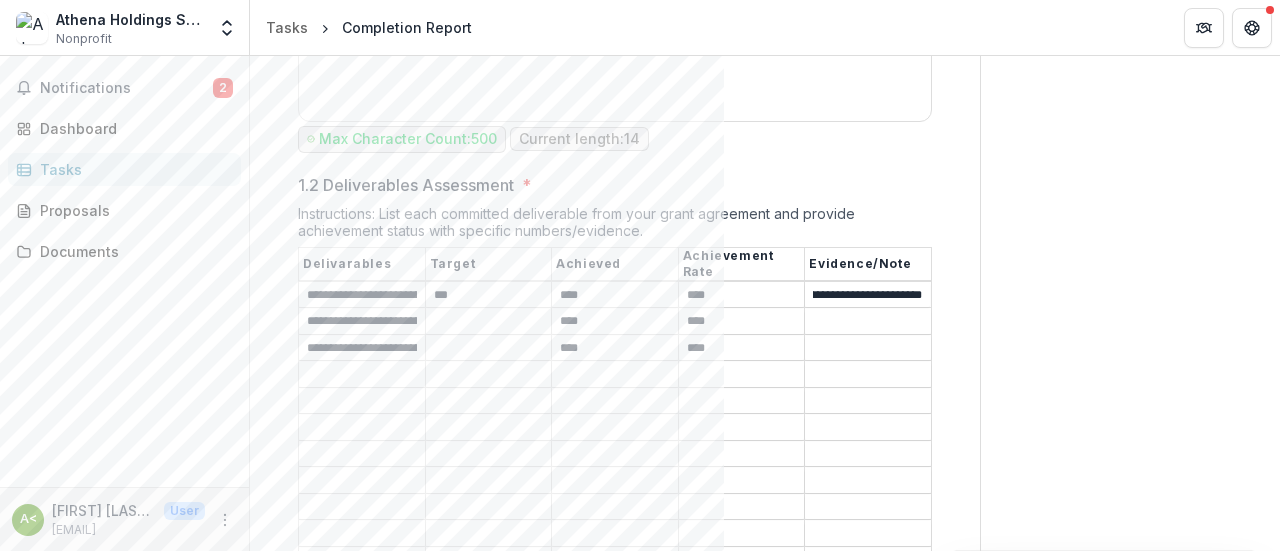 scroll, scrollTop: 0, scrollLeft: 358, axis: horizontal 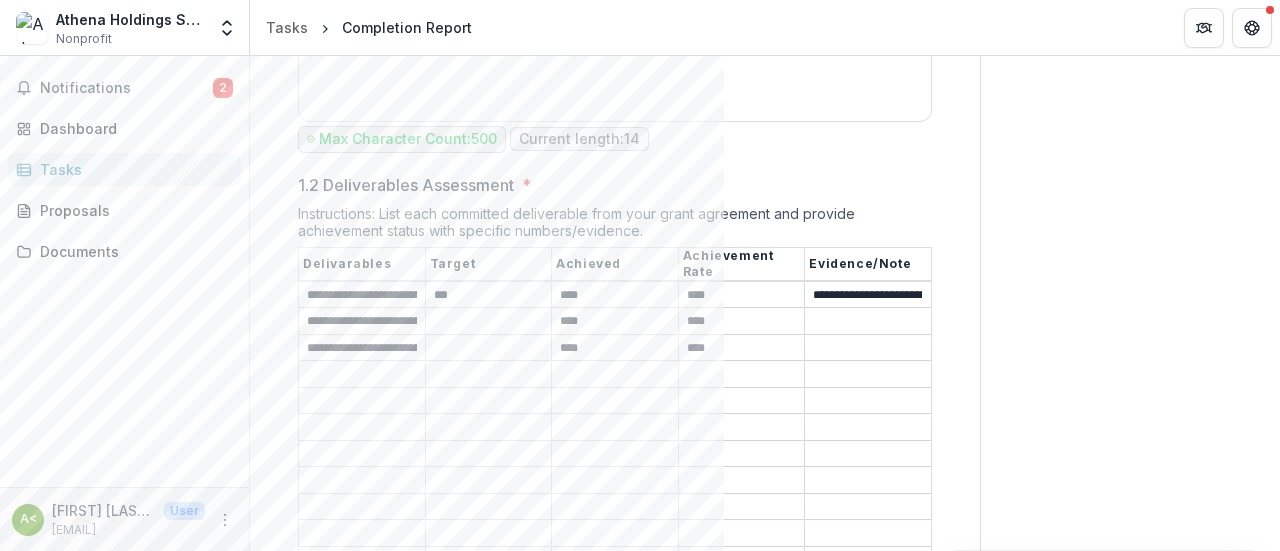 click on "Send comments or questions to Yayasan Hasanah in the box below. Yayasan Hasanah will be notified via email of your comment. Comments 0 No comments yet No comments for this proposal a<[EMAIL]>" at bounding box center (1130, 193) 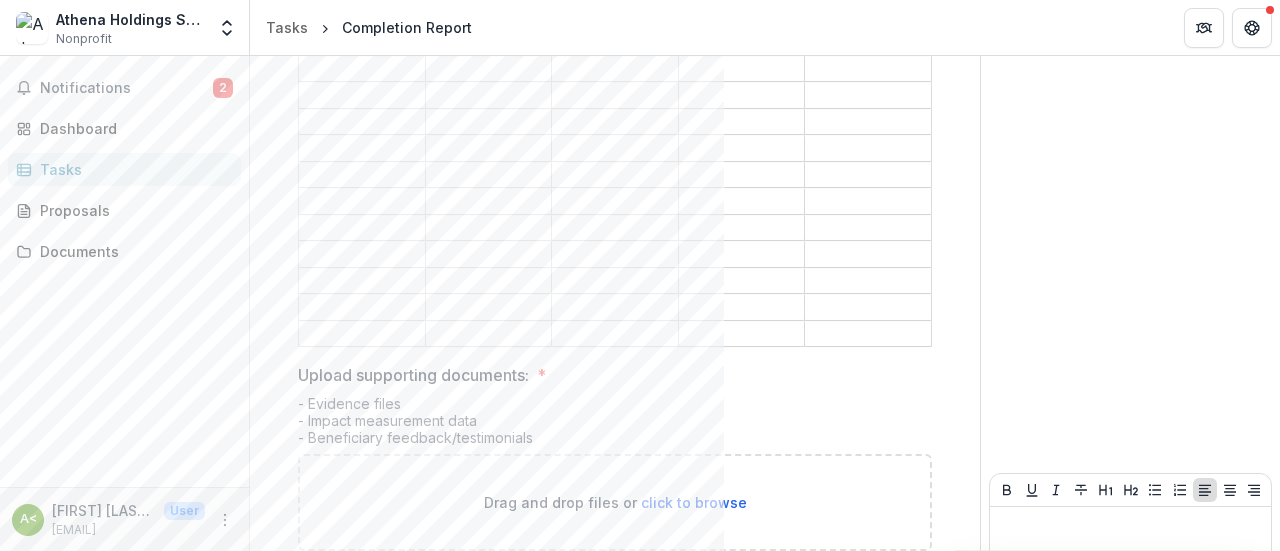 scroll, scrollTop: 1108, scrollLeft: 0, axis: vertical 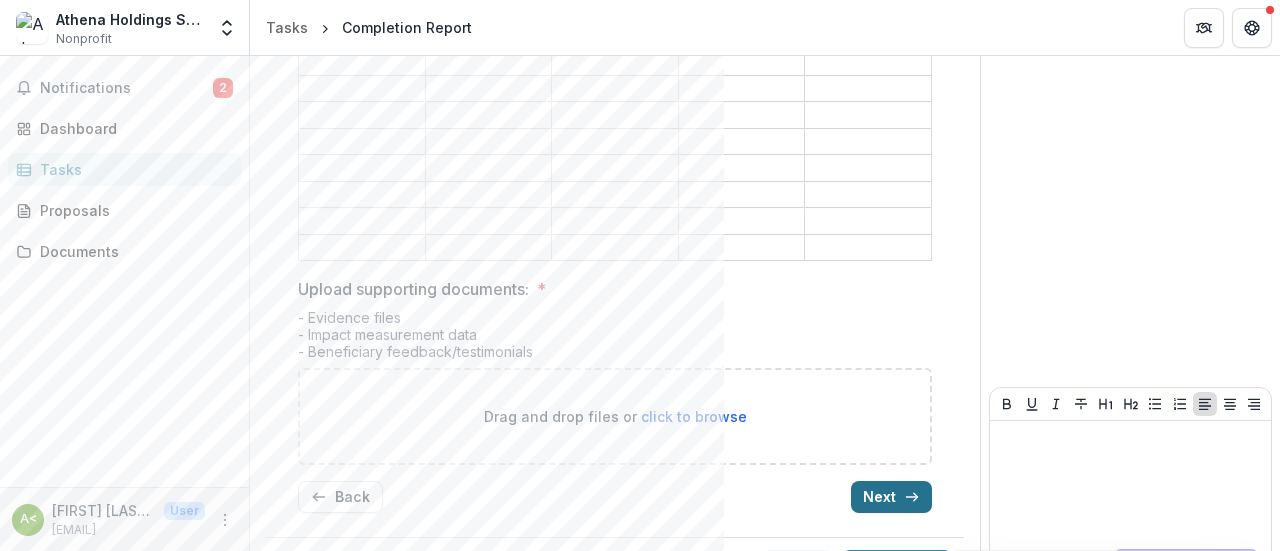click on "Next" at bounding box center [891, 497] 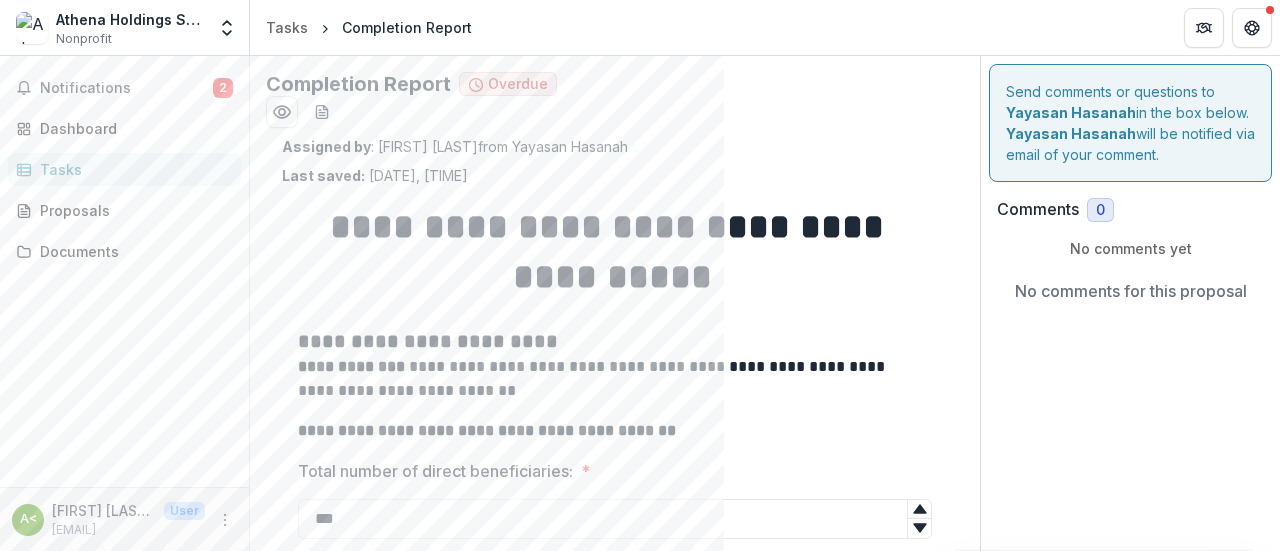 scroll, scrollTop: 315, scrollLeft: 0, axis: vertical 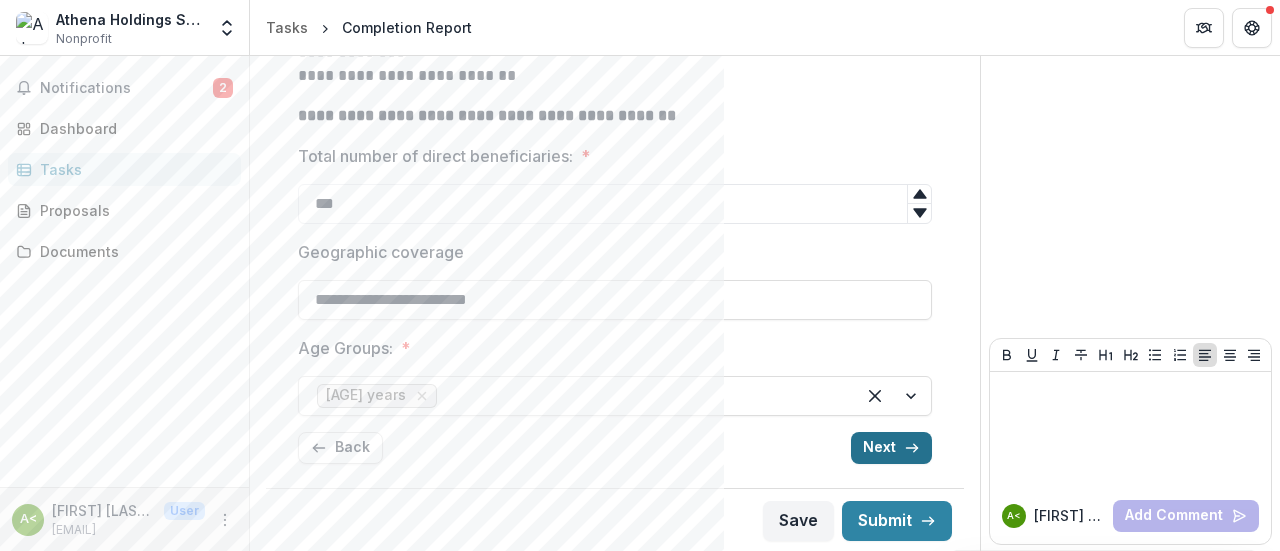 click on "Next" at bounding box center (891, 448) 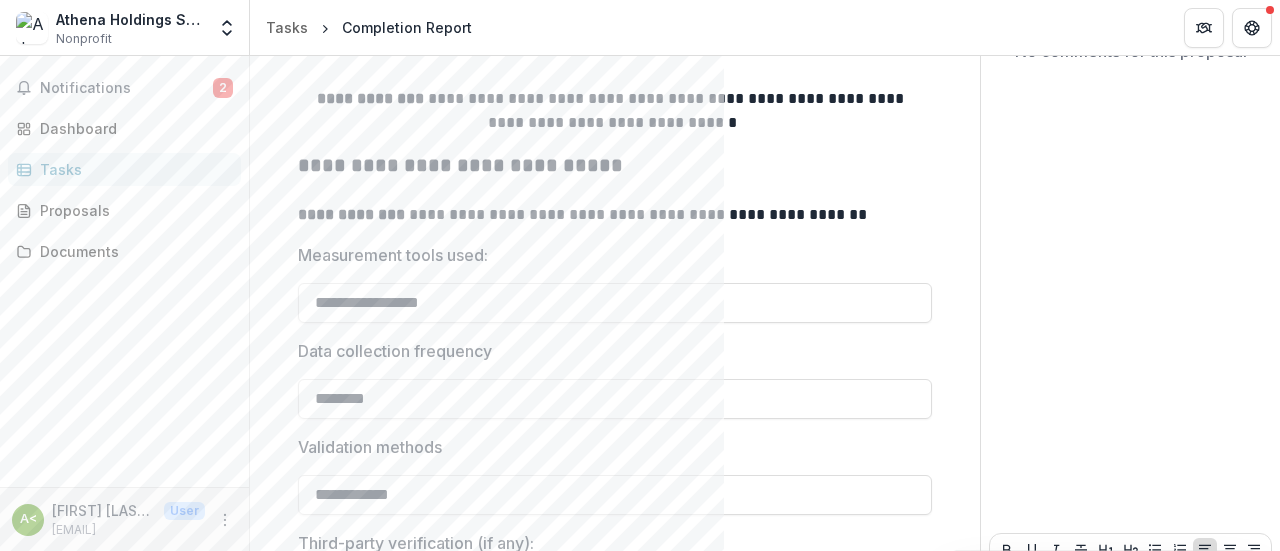 scroll, scrollTop: 243, scrollLeft: 0, axis: vertical 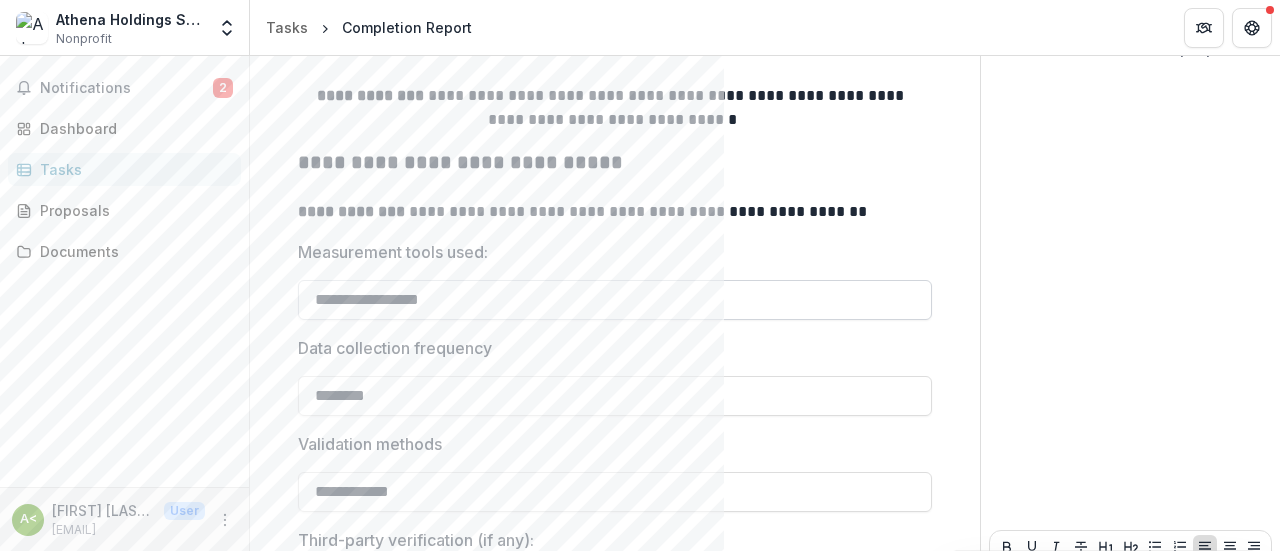 click on "**********" at bounding box center [615, 300] 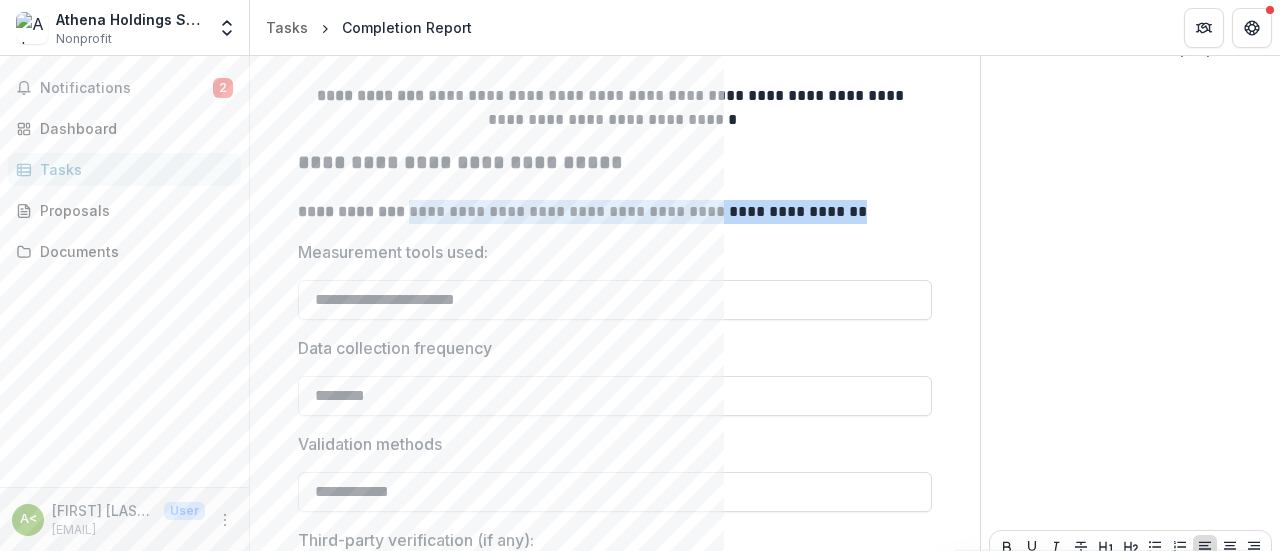 drag, startPoint x: 405, startPoint y: 209, endPoint x: 866, endPoint y: 209, distance: 461 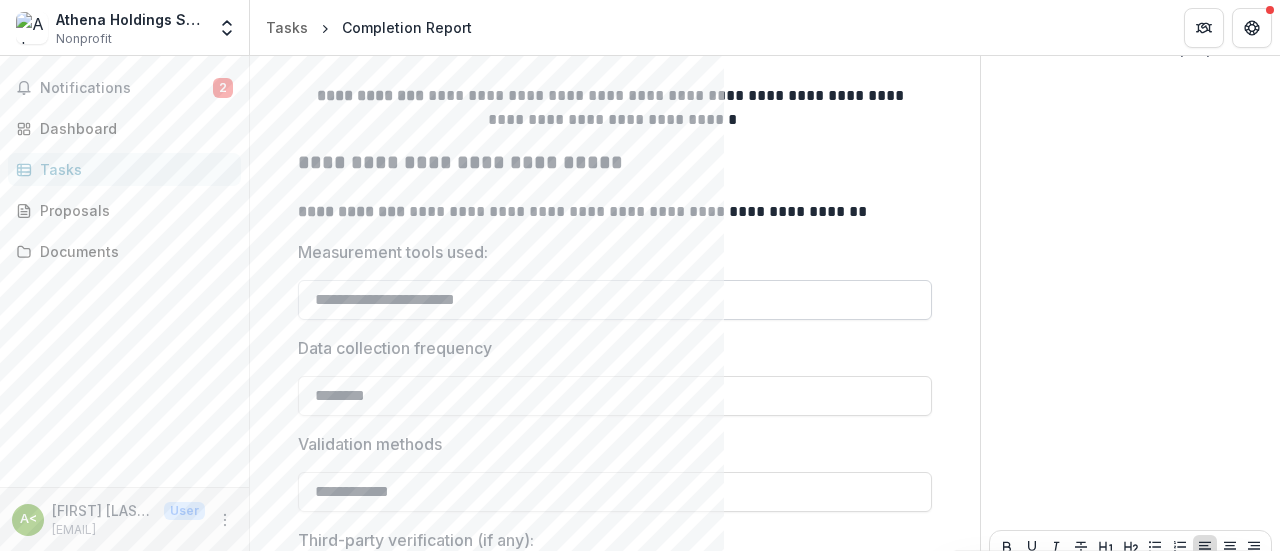 click on "**********" at bounding box center (615, 300) 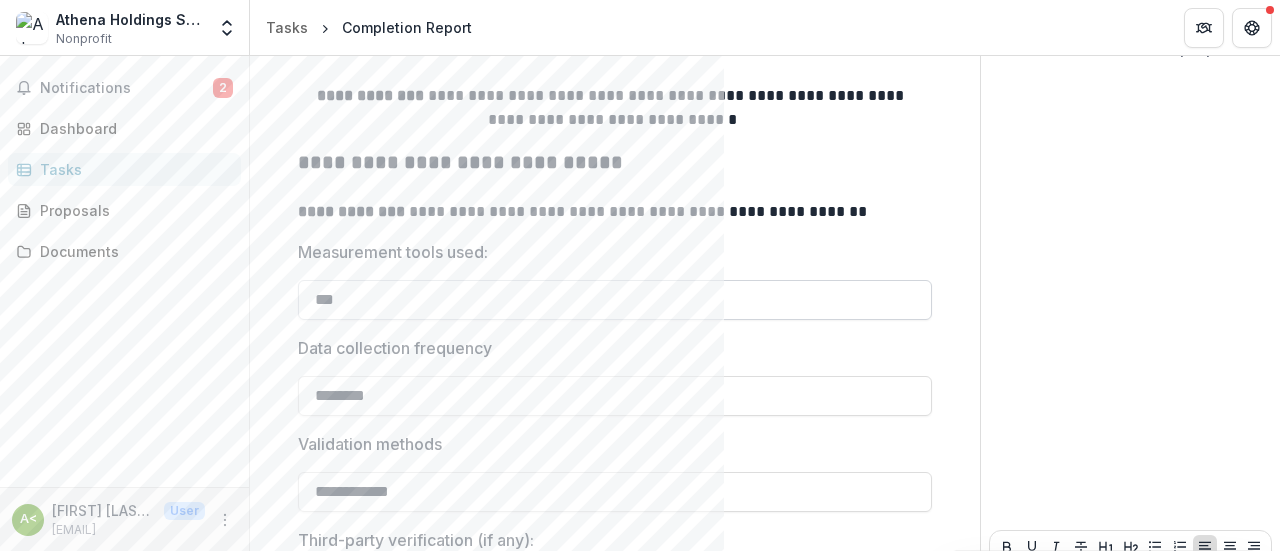 type on "*" 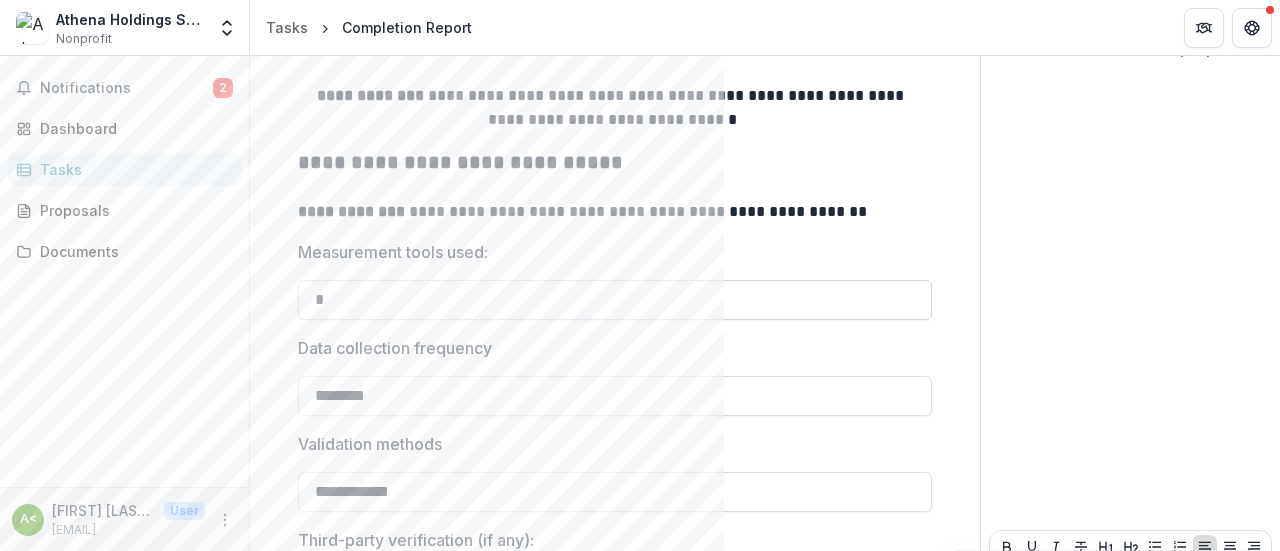 paste on "**********" 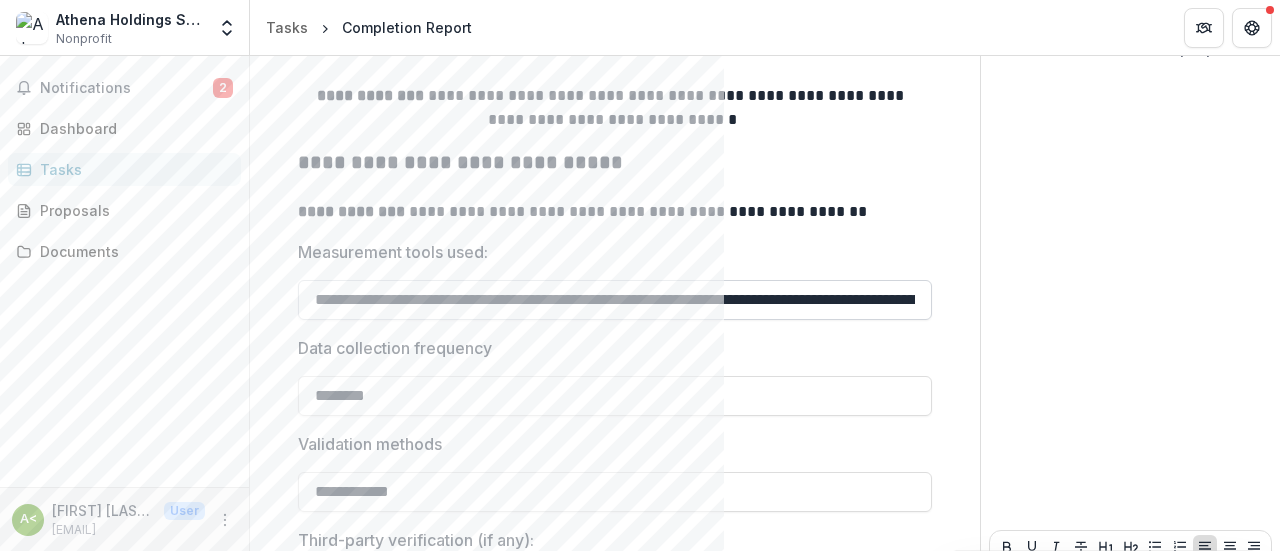 scroll, scrollTop: 0, scrollLeft: 4151, axis: horizontal 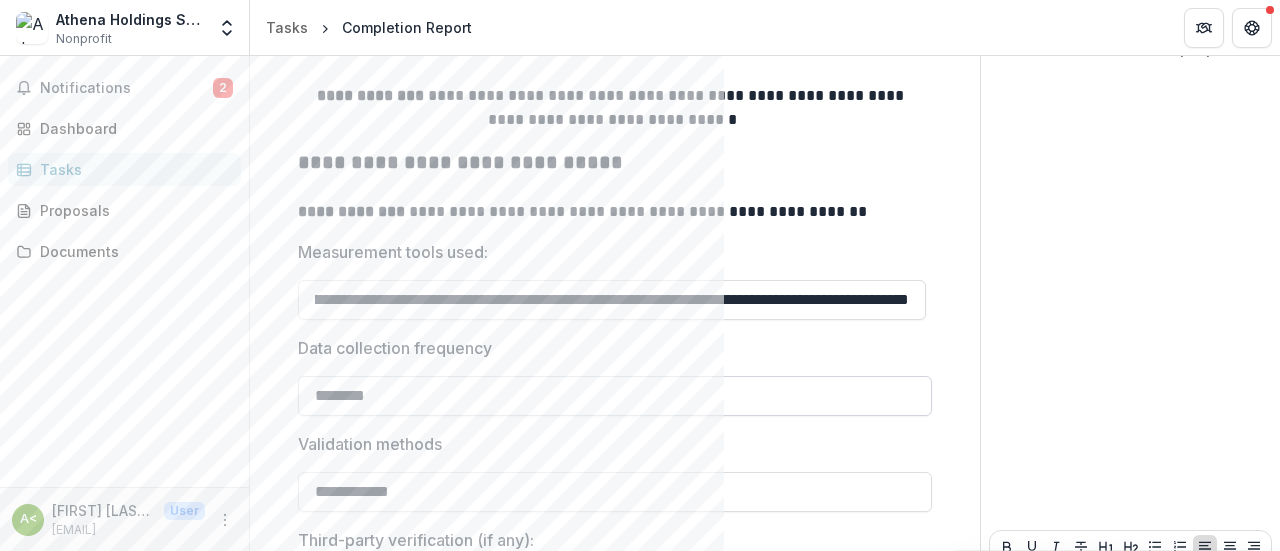 type on "**********" 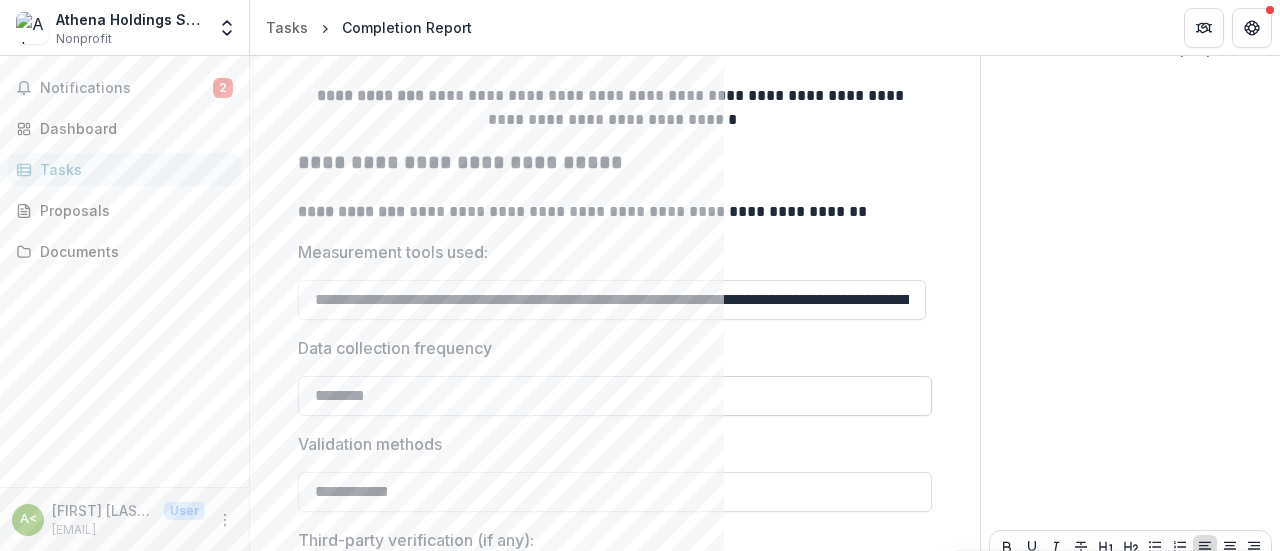 click on "********" at bounding box center [615, 396] 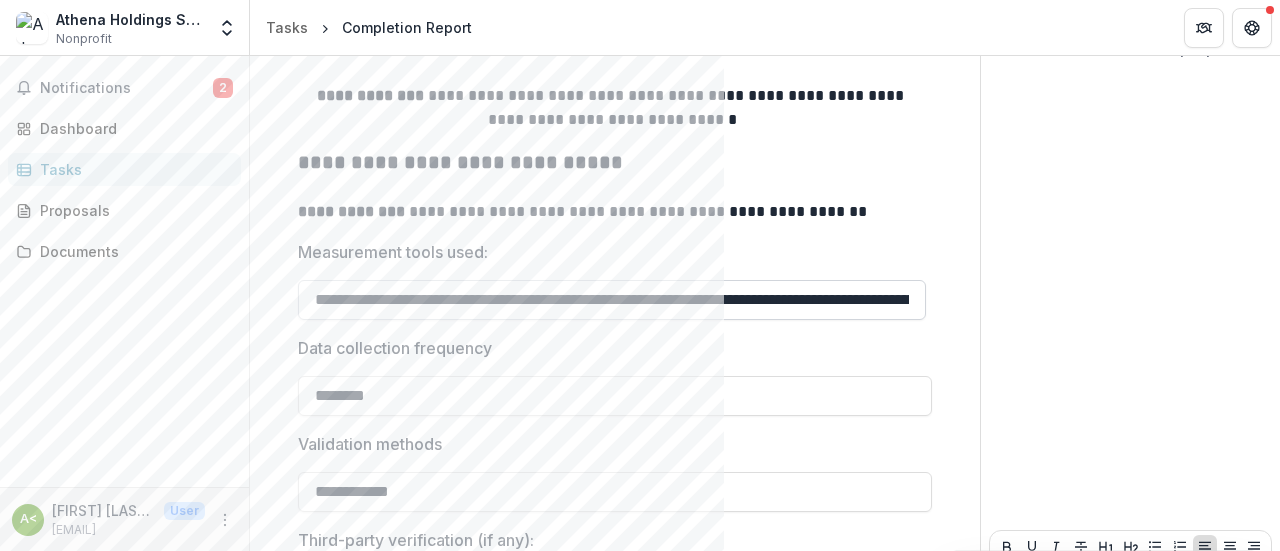click on "**********" at bounding box center (612, 300) 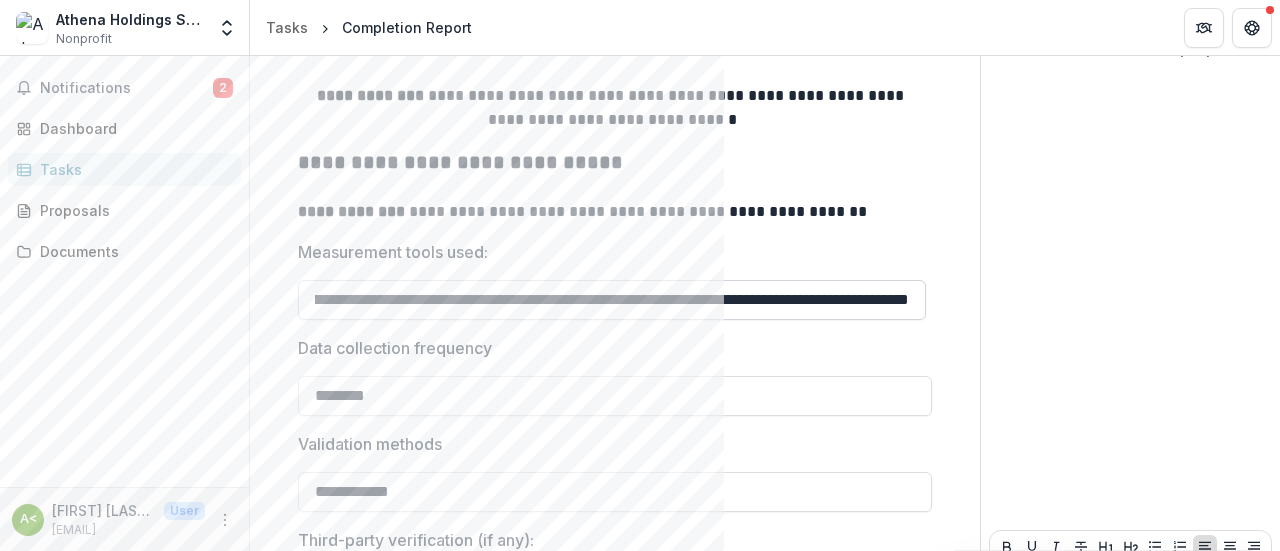 scroll, scrollTop: 0, scrollLeft: 4154, axis: horizontal 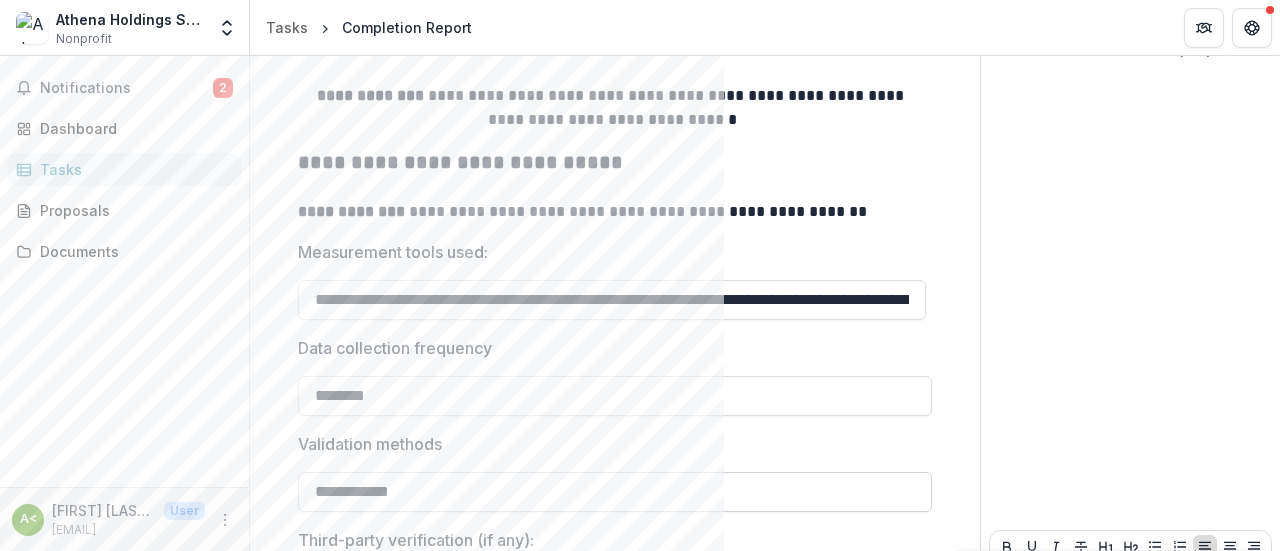 click on "**********" at bounding box center (615, 492) 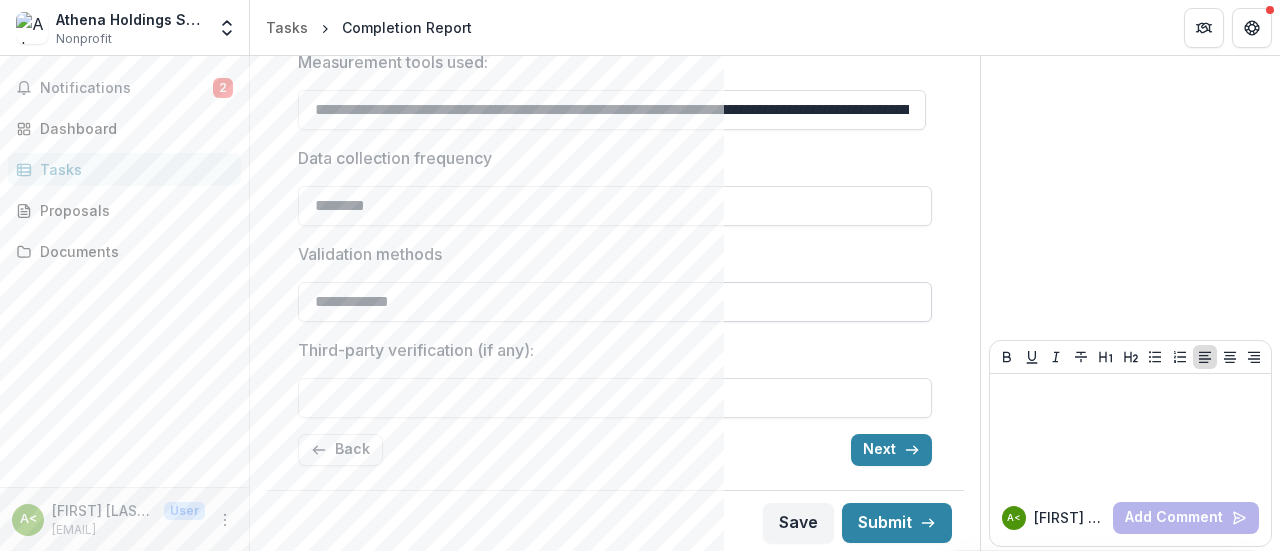 scroll, scrollTop: 435, scrollLeft: 0, axis: vertical 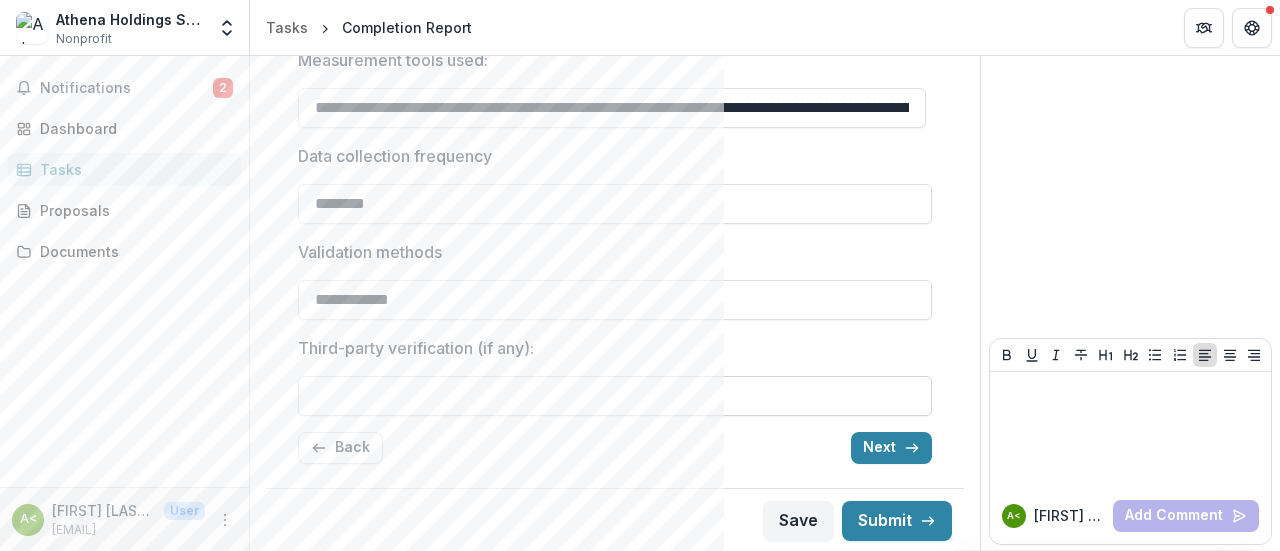 click on "Third-party verification (if any):" at bounding box center (615, 396) 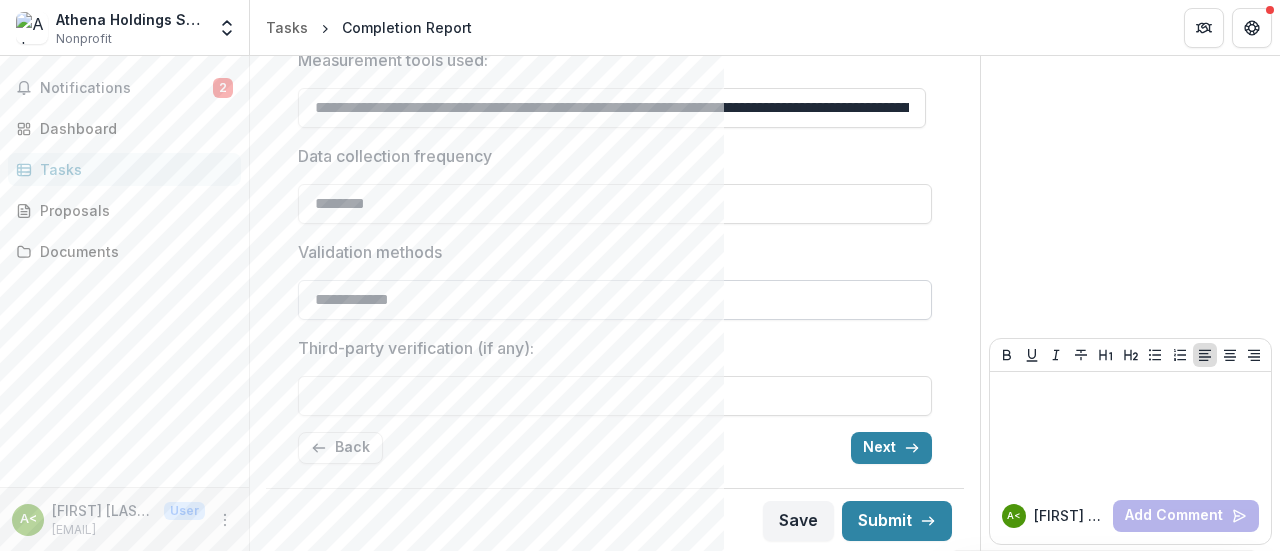 click on "**********" at bounding box center (615, 300) 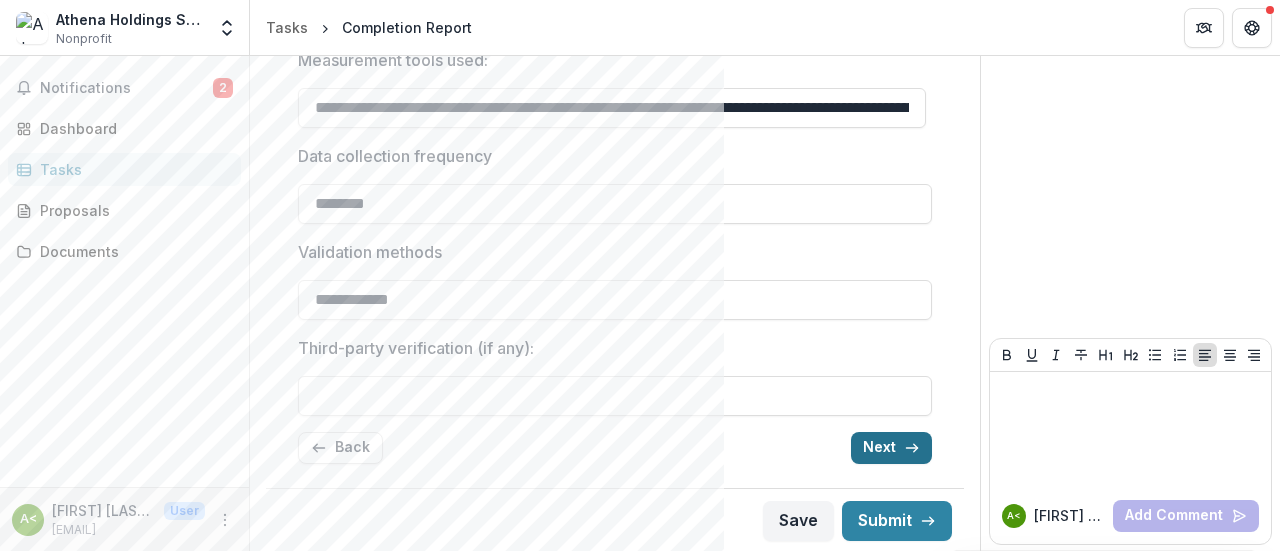 click on "Next" at bounding box center [891, 448] 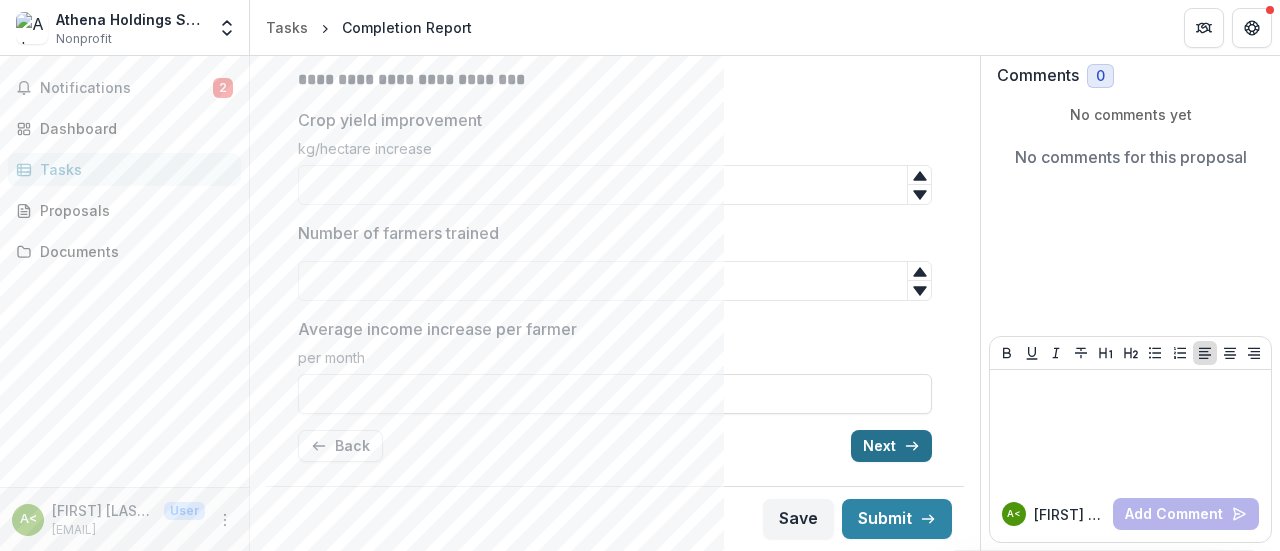 scroll, scrollTop: 132, scrollLeft: 0, axis: vertical 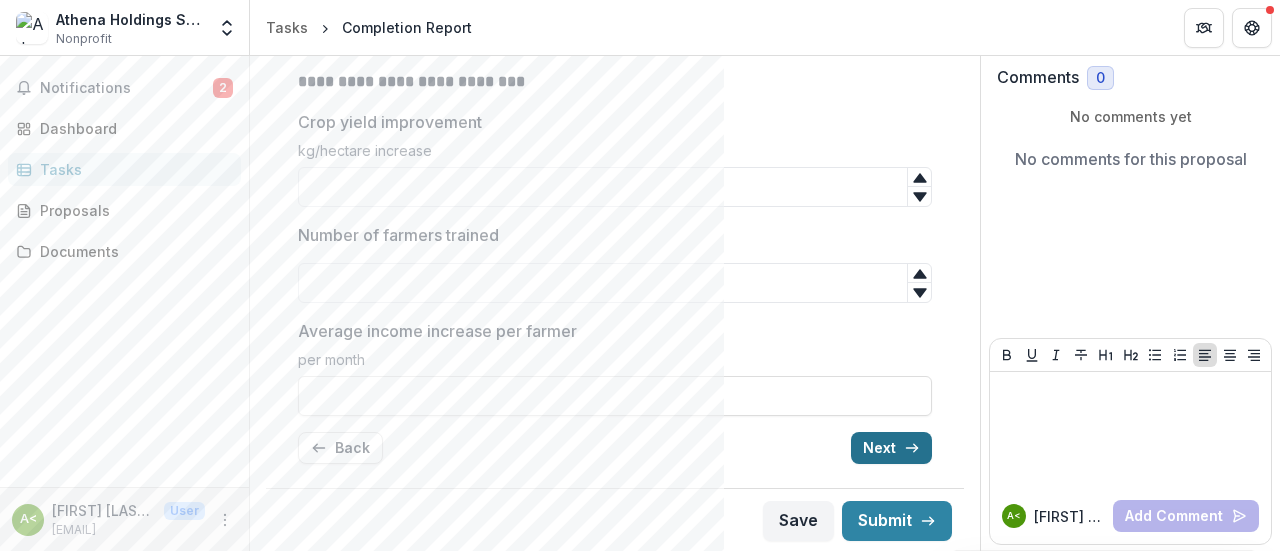 click on "Next" at bounding box center (891, 448) 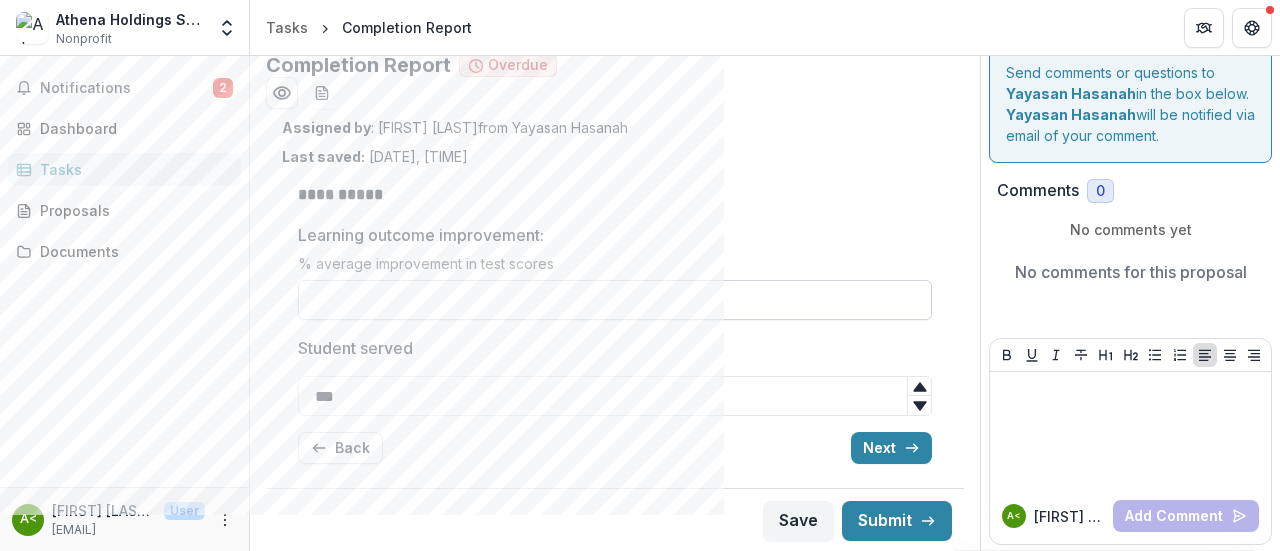 click on "Learning outcome improvement:" at bounding box center [615, 300] 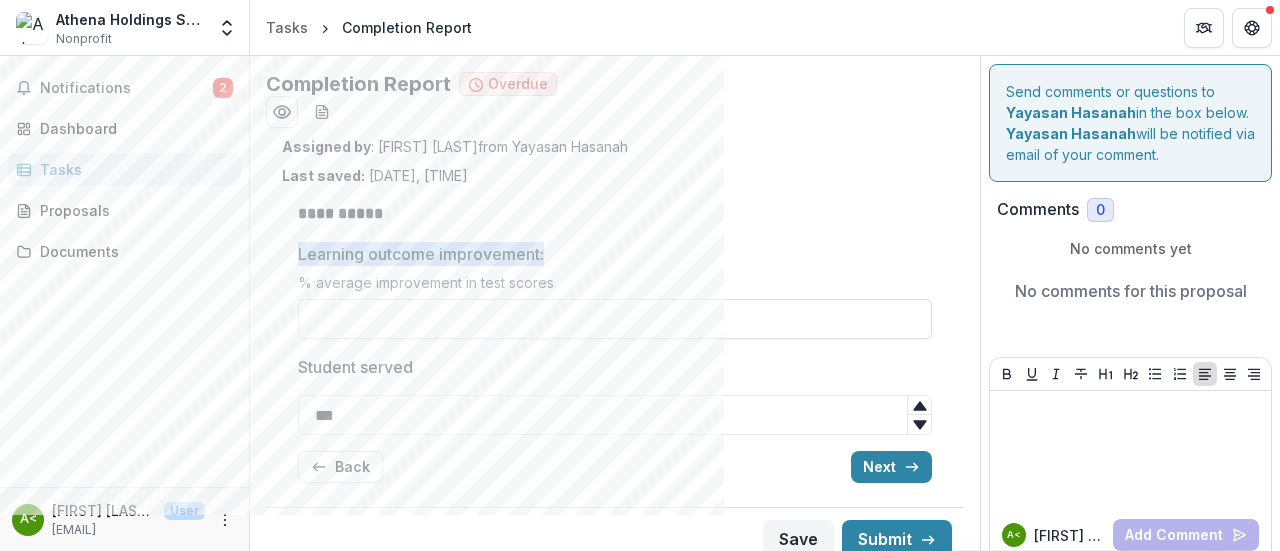 drag, startPoint x: 300, startPoint y: 251, endPoint x: 553, endPoint y: 255, distance: 253.03162 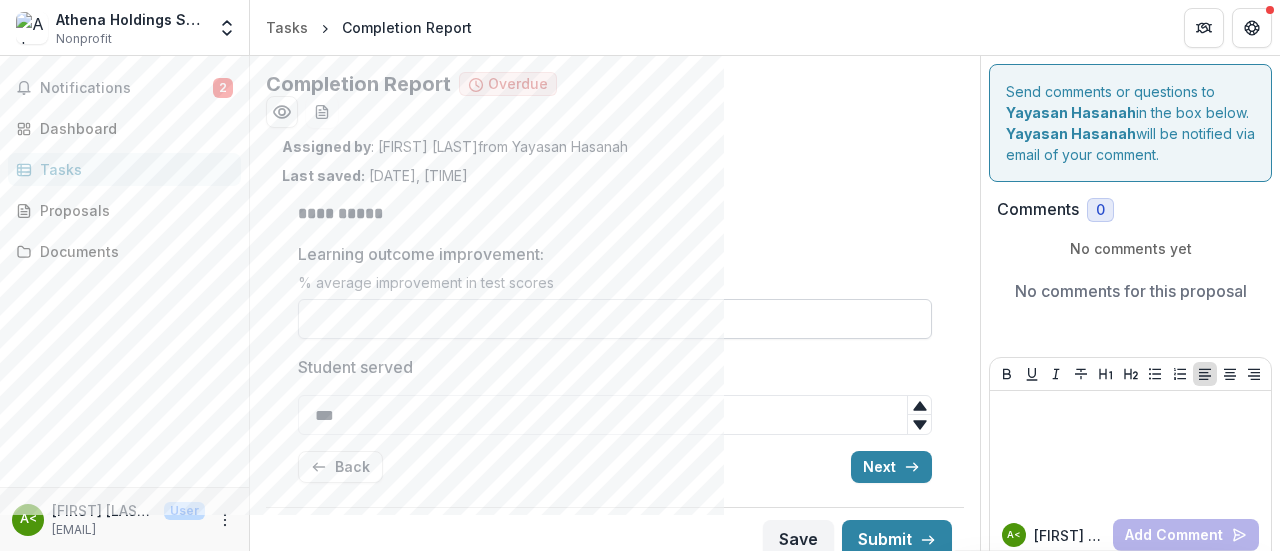 click on "Learning outcome improvement:" at bounding box center [615, 319] 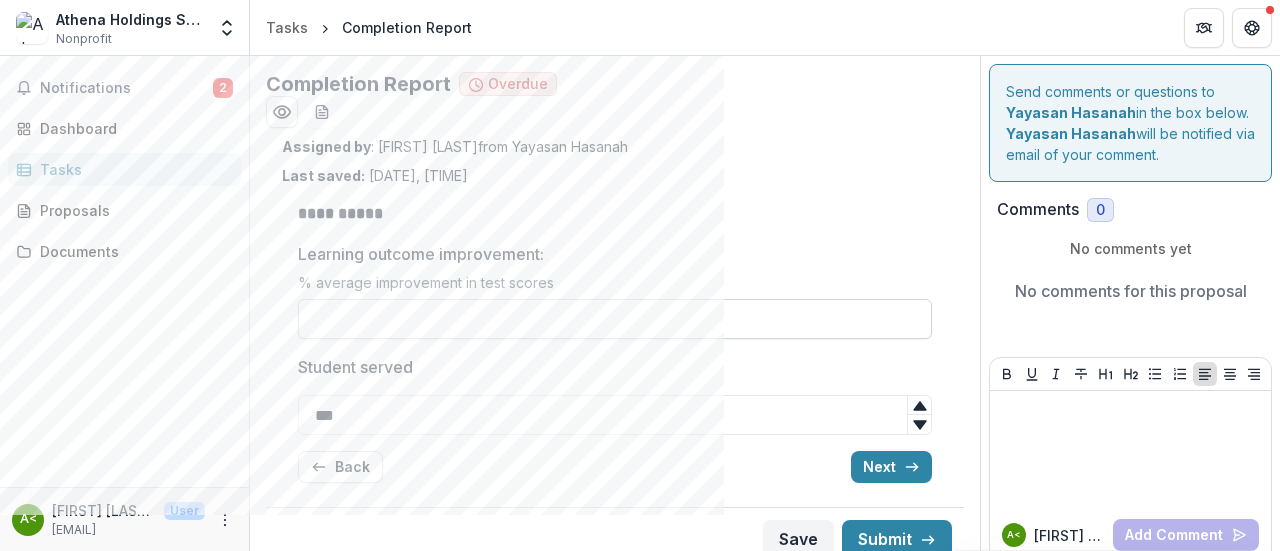 paste on "**********" 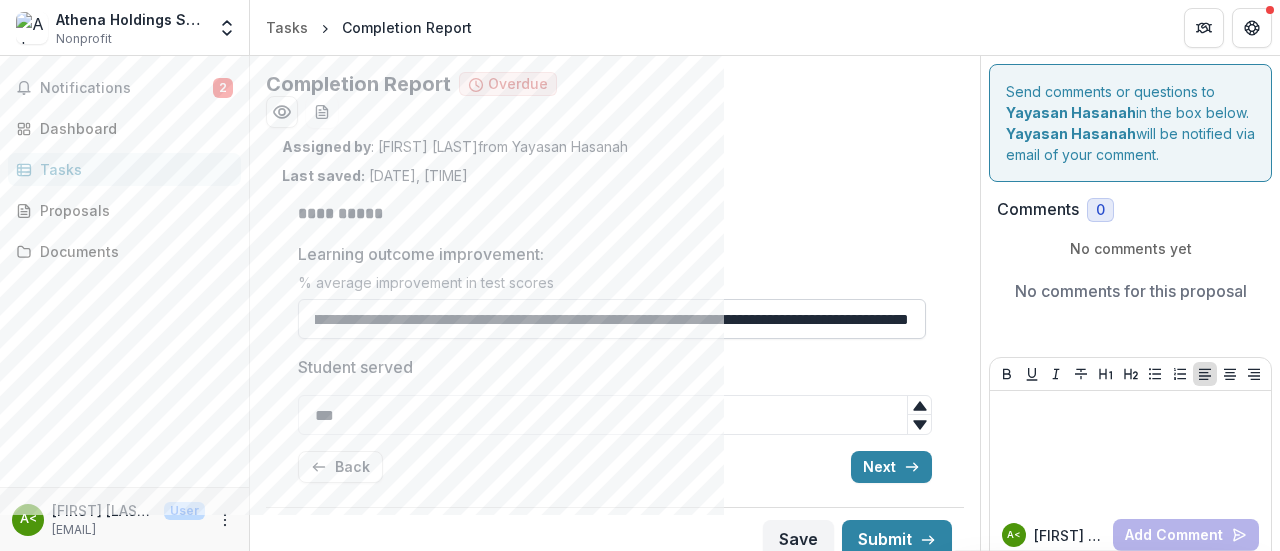 scroll, scrollTop: 0, scrollLeft: 0, axis: both 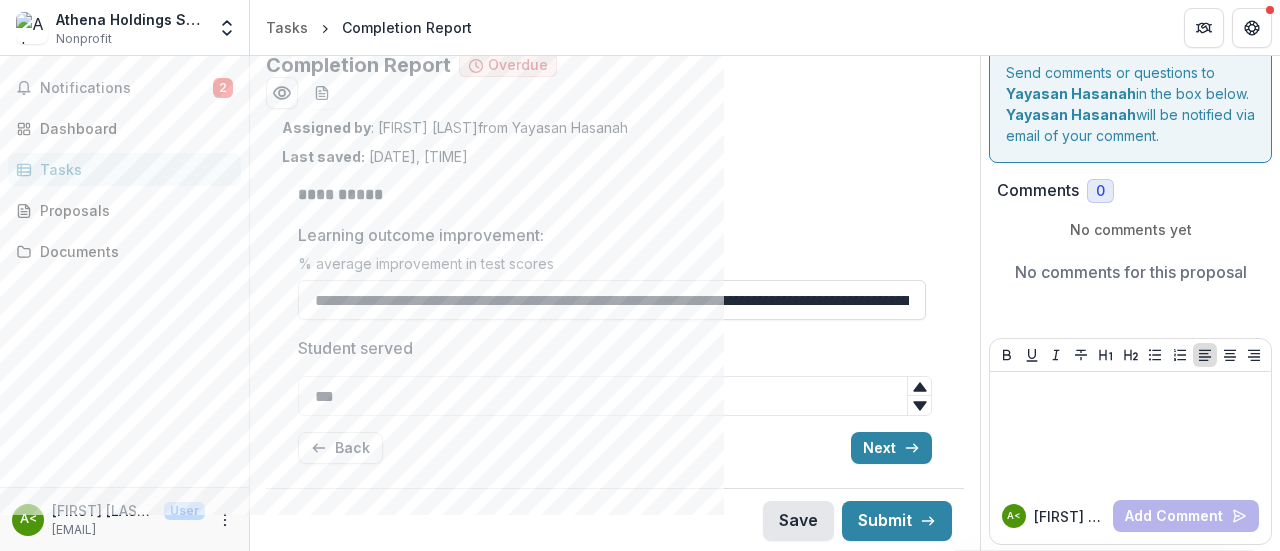 type on "**********" 